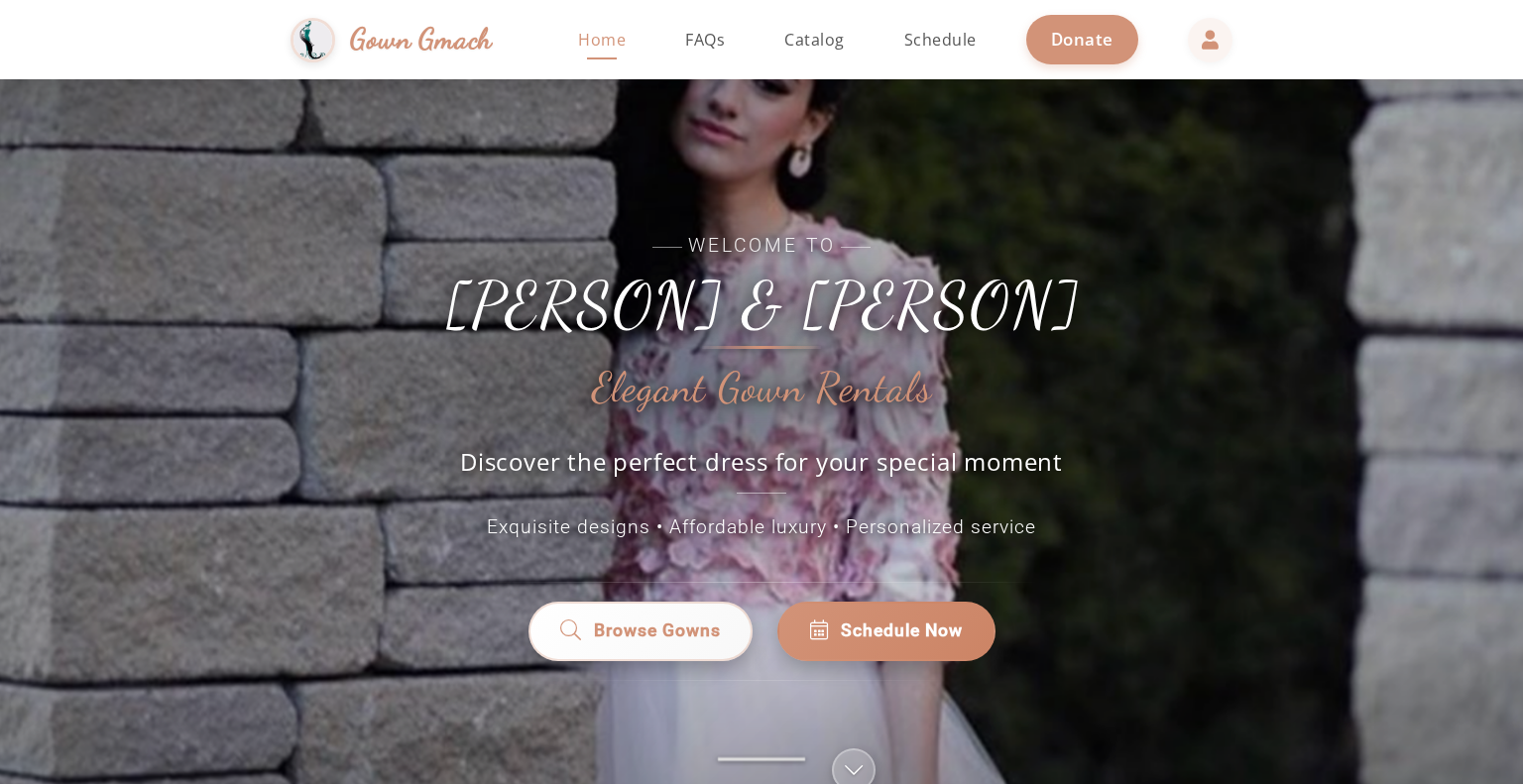 scroll, scrollTop: 0, scrollLeft: 0, axis: both 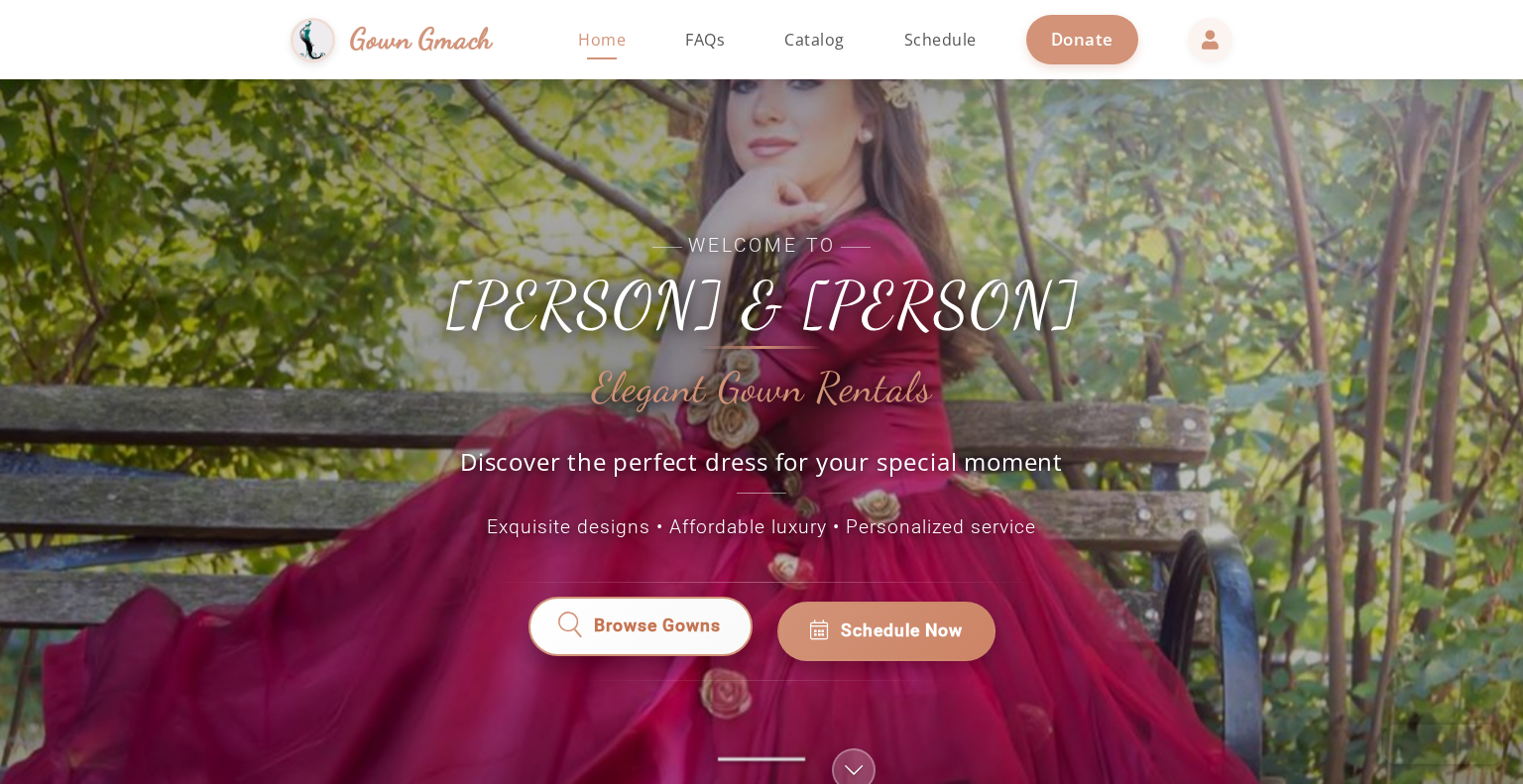 click on "Browse Gowns" 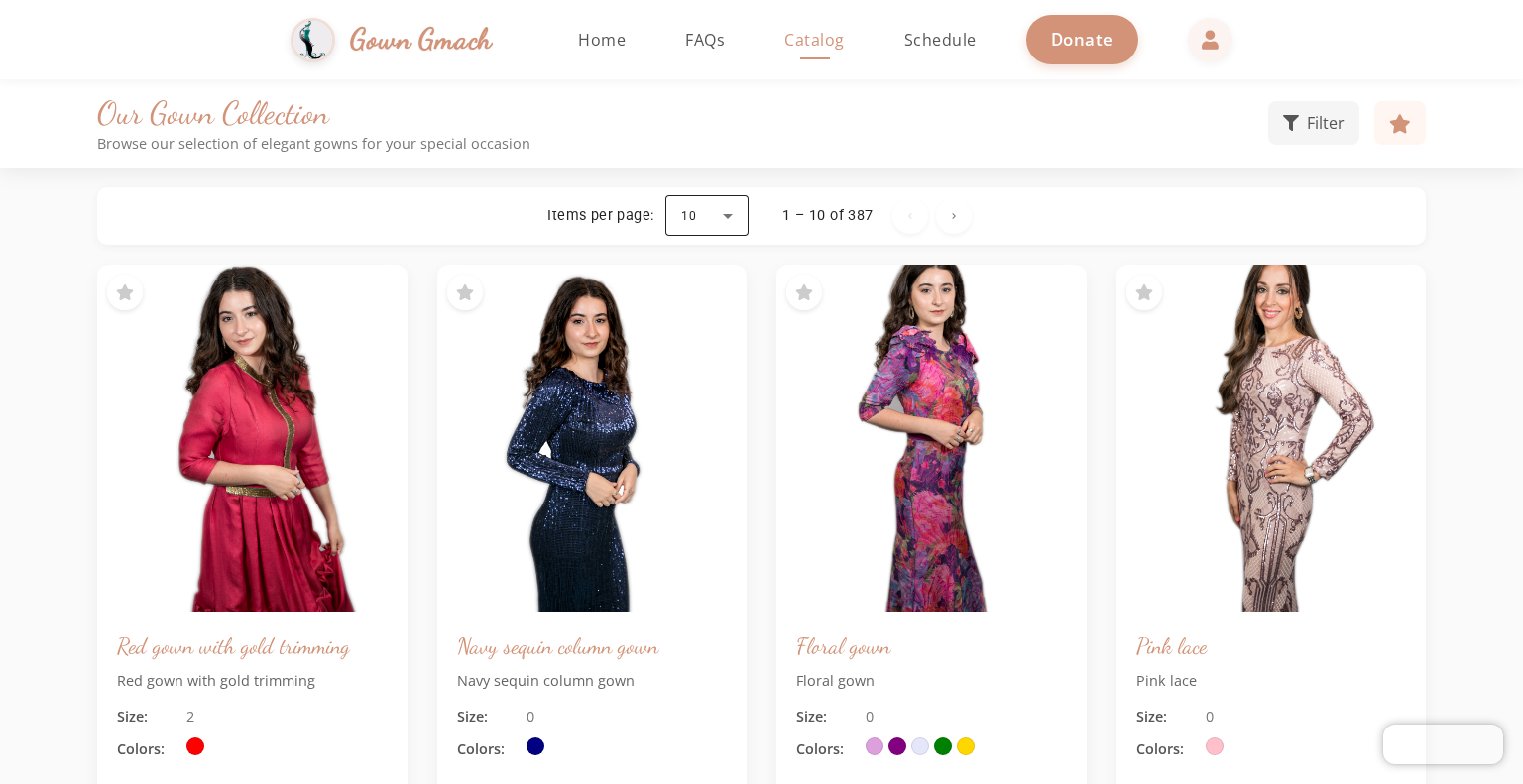 click 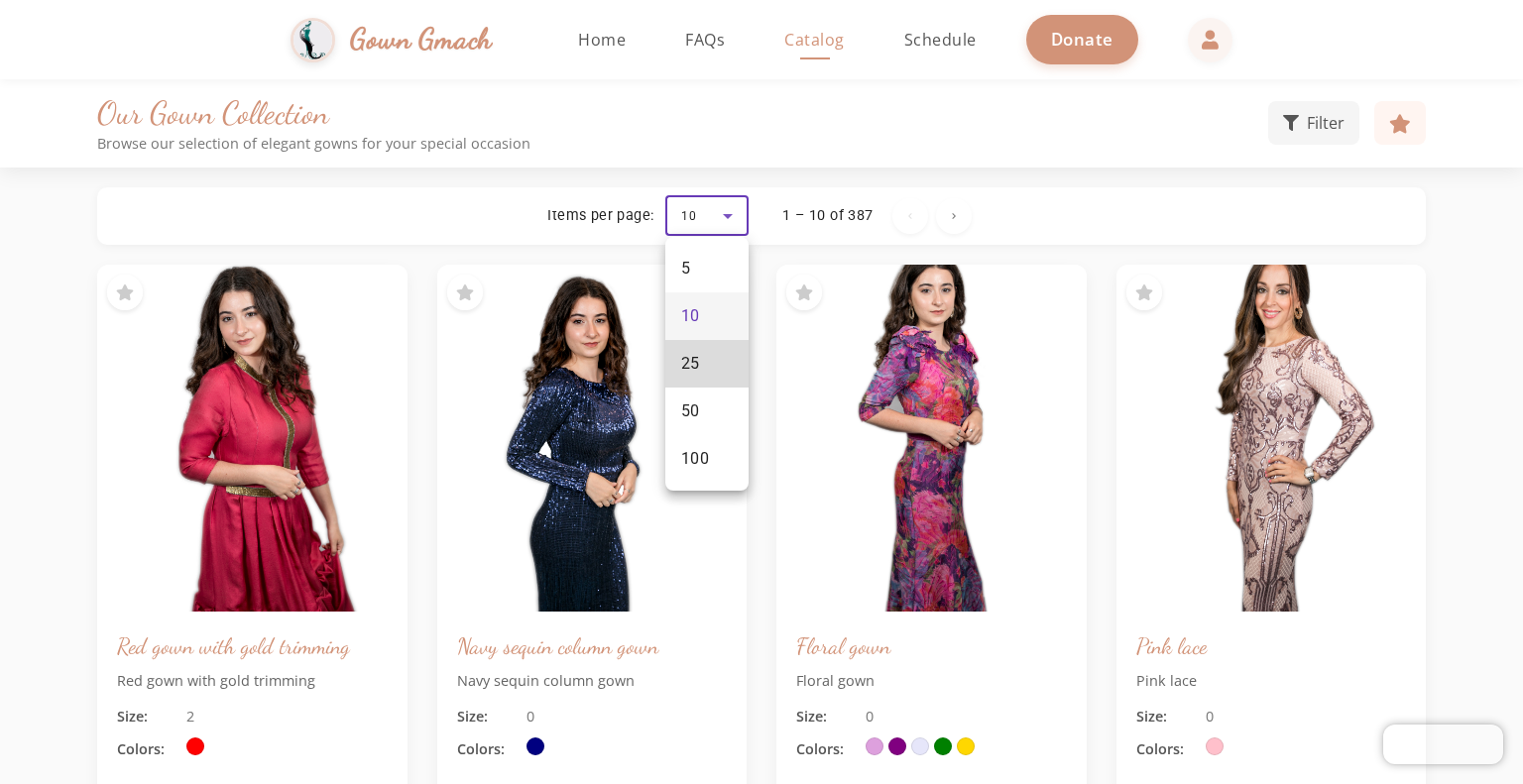 click on "25" at bounding box center [707, 364] 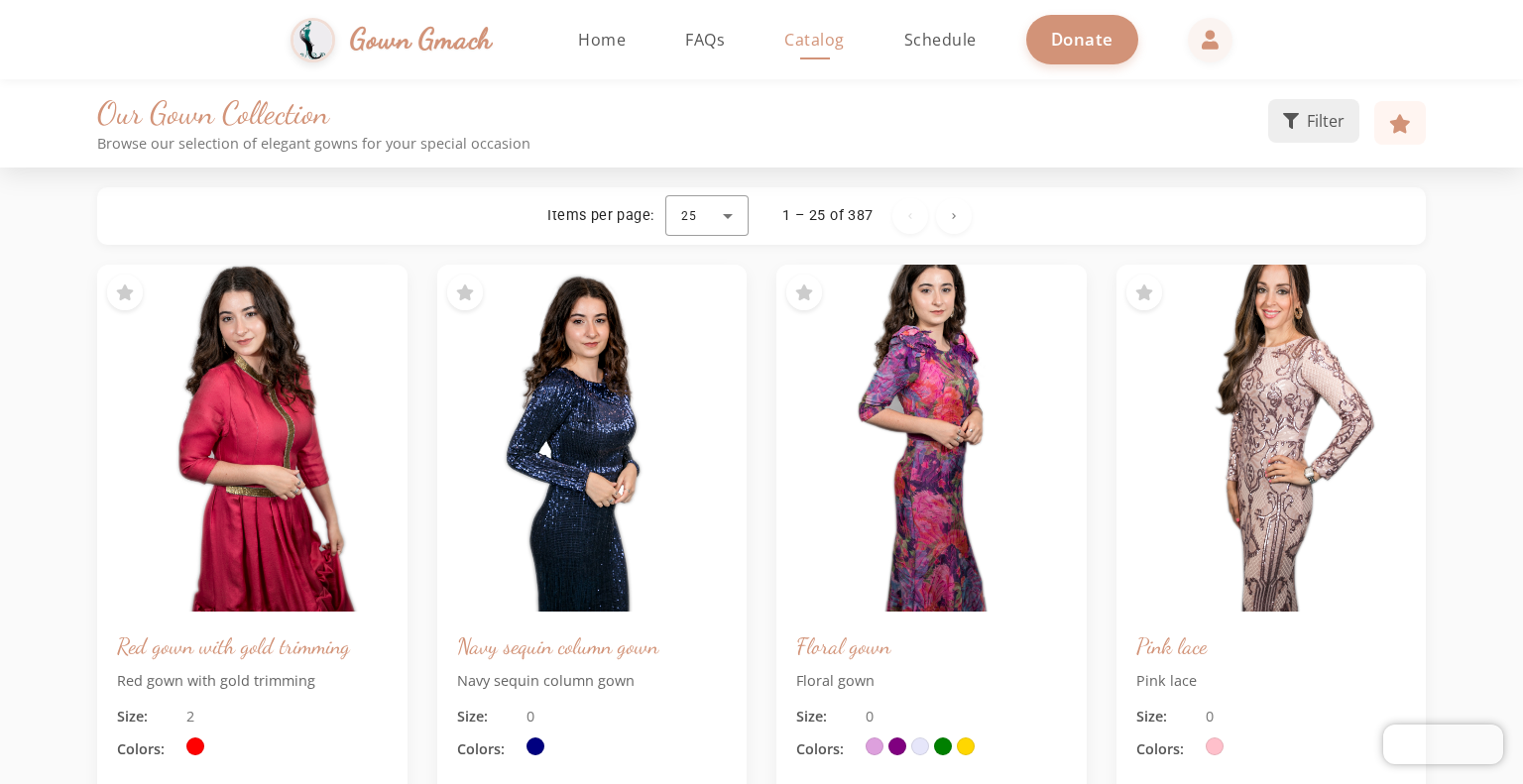 click on "Filter" 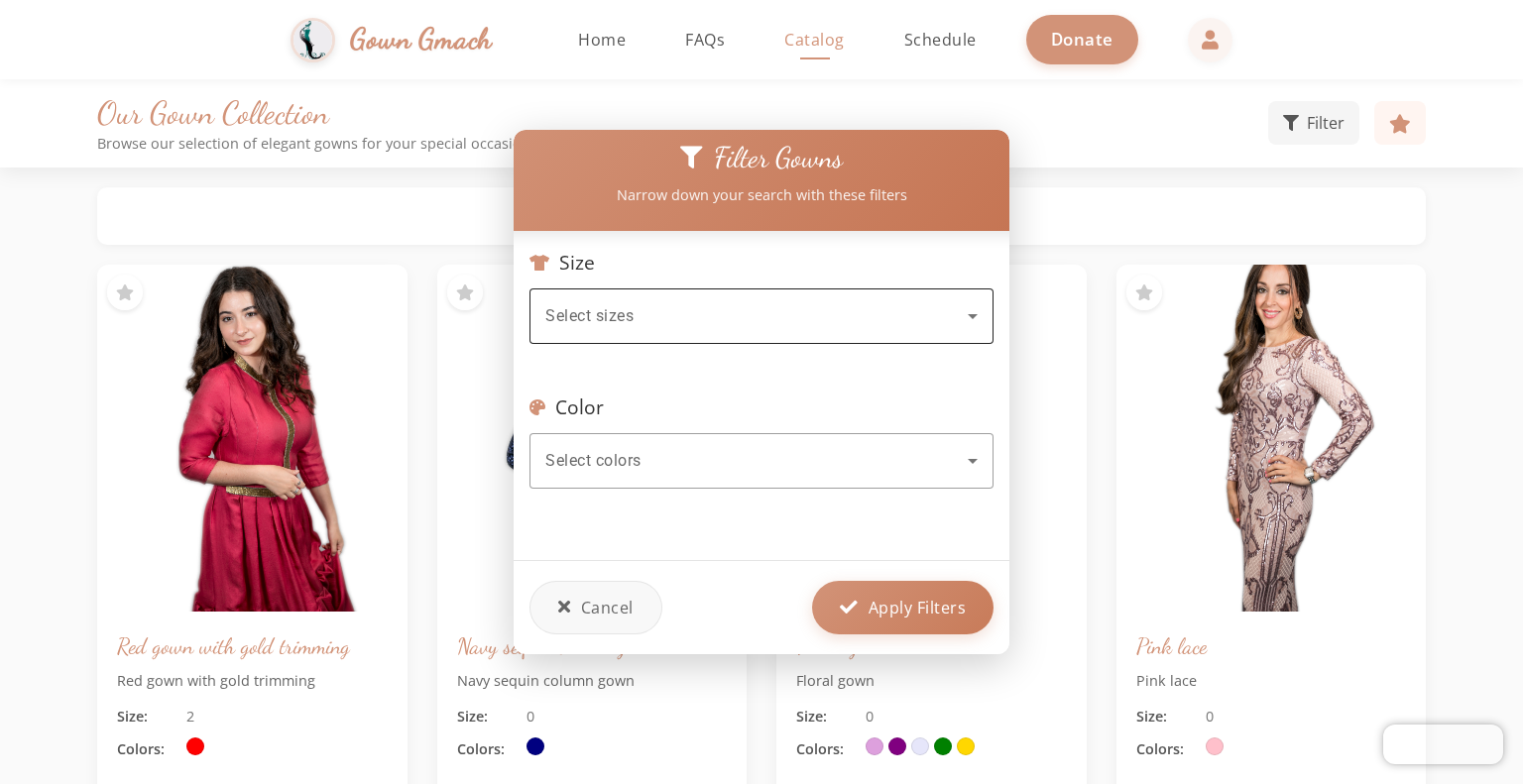 click on "Select sizes" at bounding box center [762, 316] 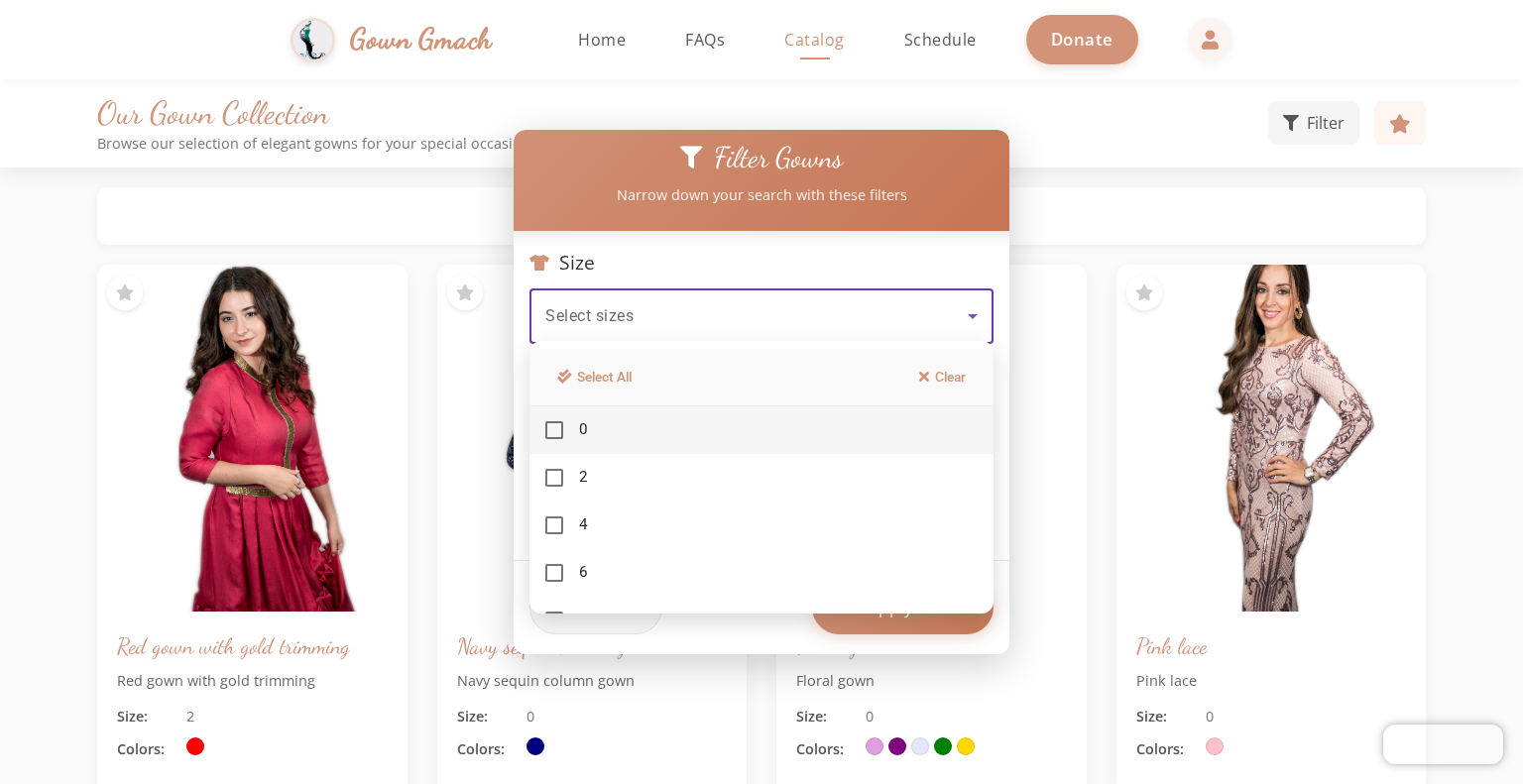 click at bounding box center (762, 392) 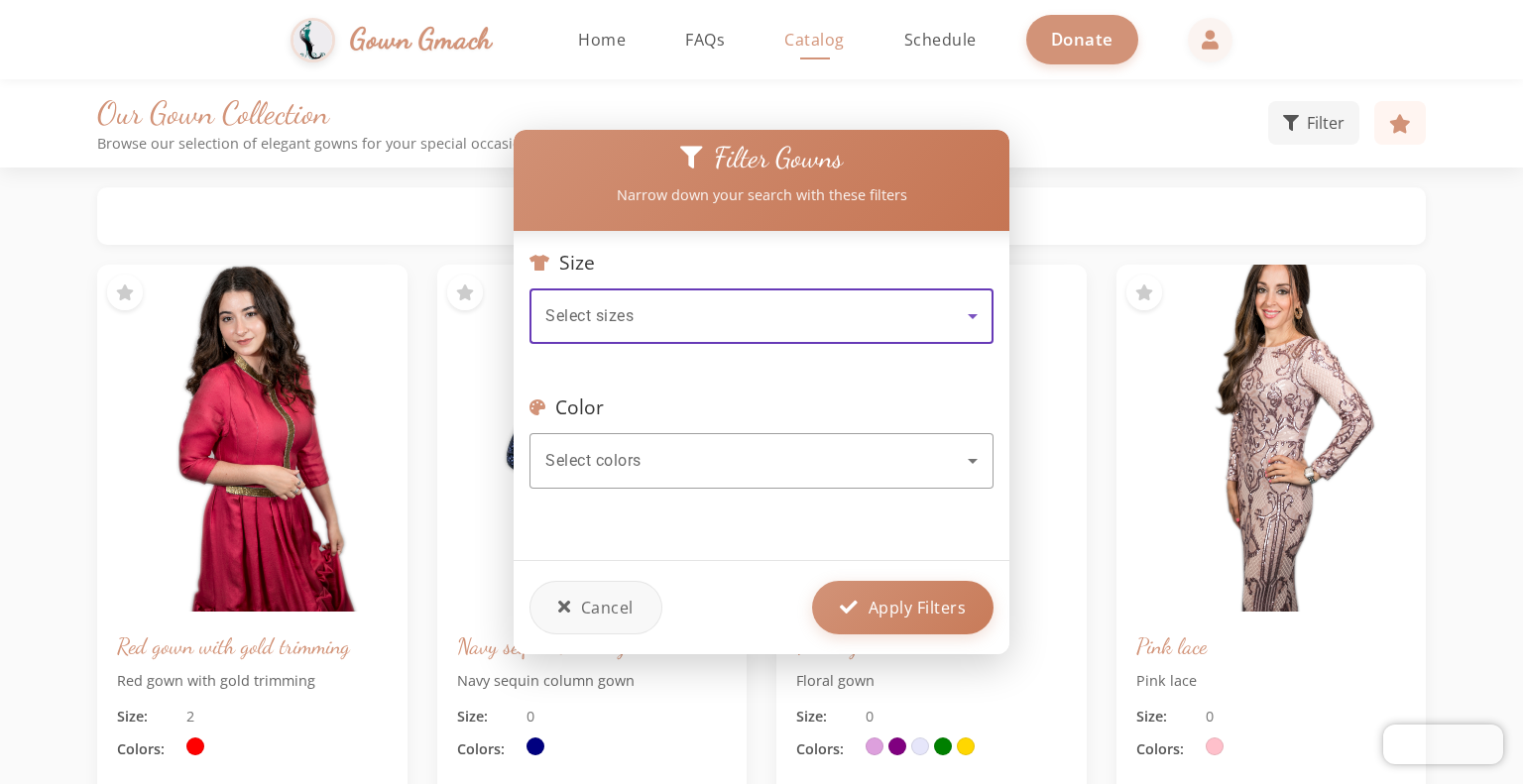 click on "Select sizes" at bounding box center [757, 316] 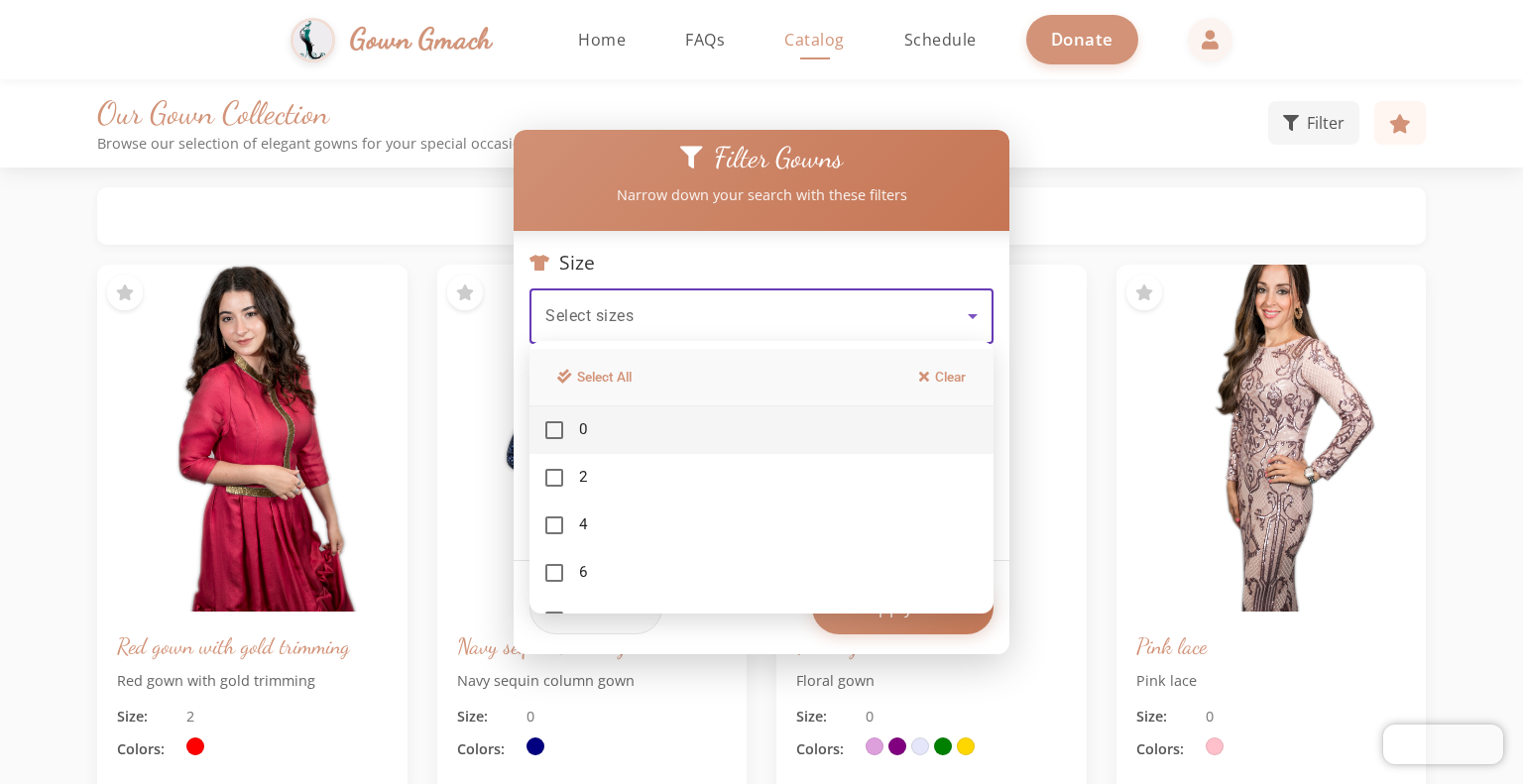 click at bounding box center [762, 392] 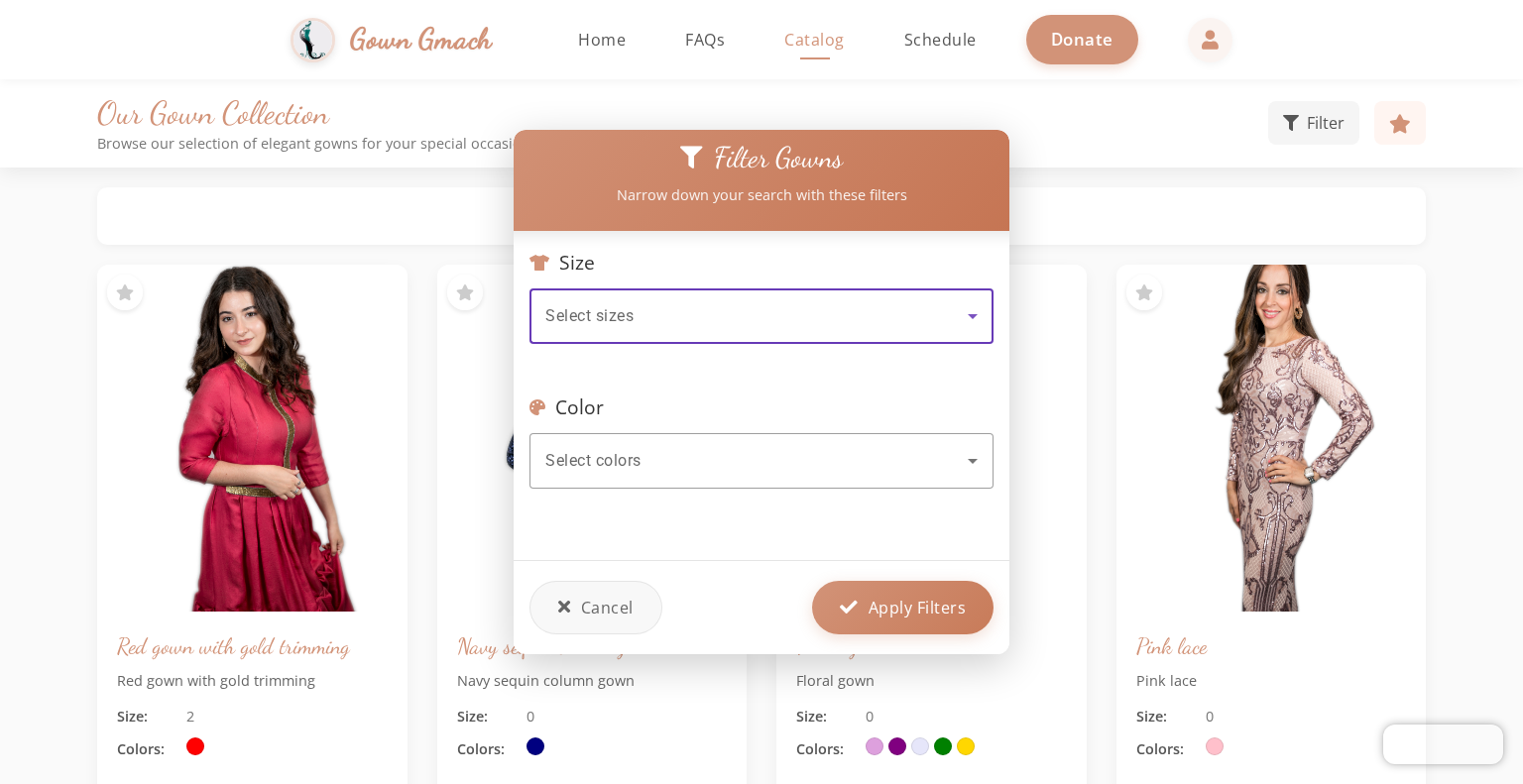 click on "Select sizes" at bounding box center [757, 316] 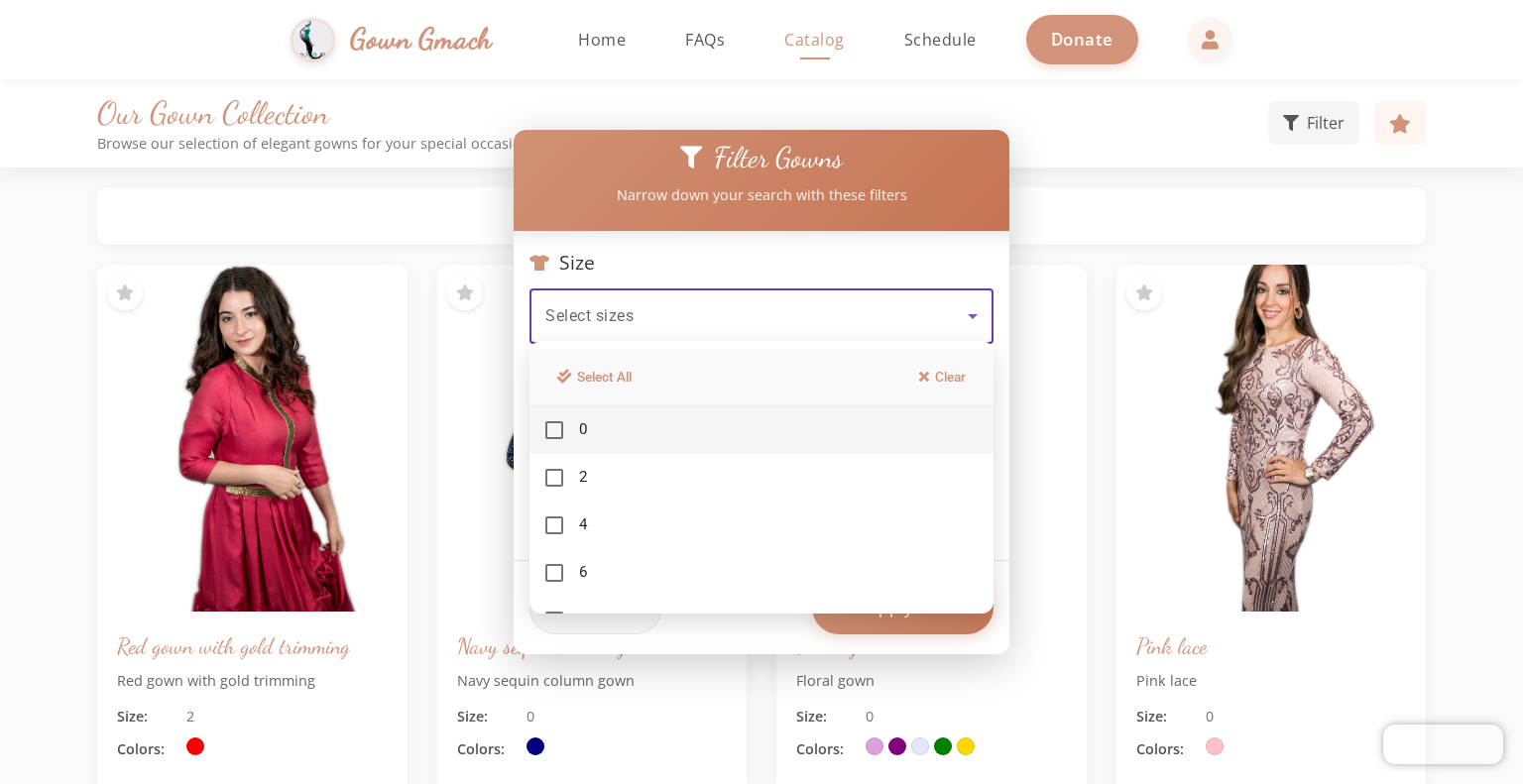 click at bounding box center (762, 392) 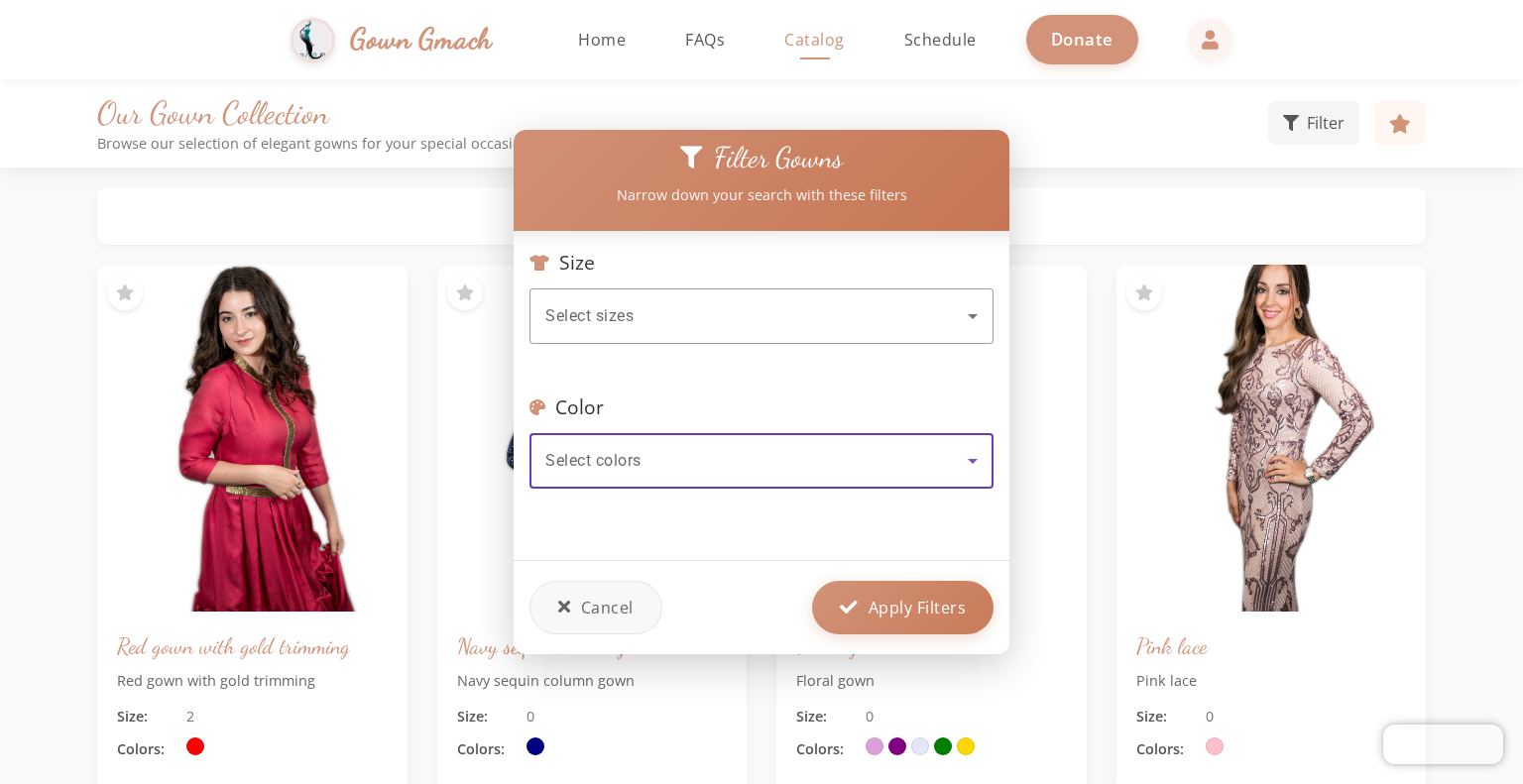 click 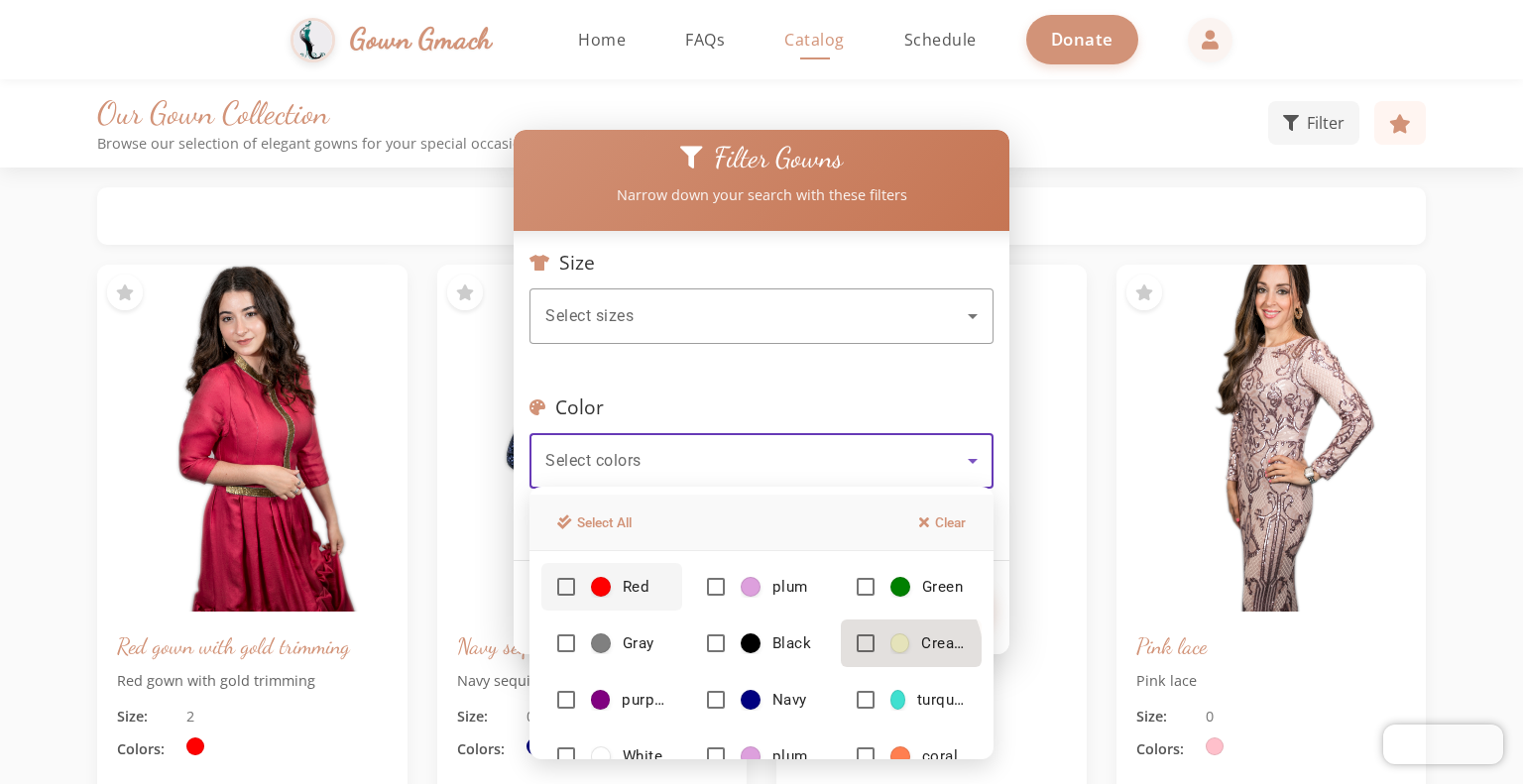 click on "Cream" at bounding box center [928, 643] 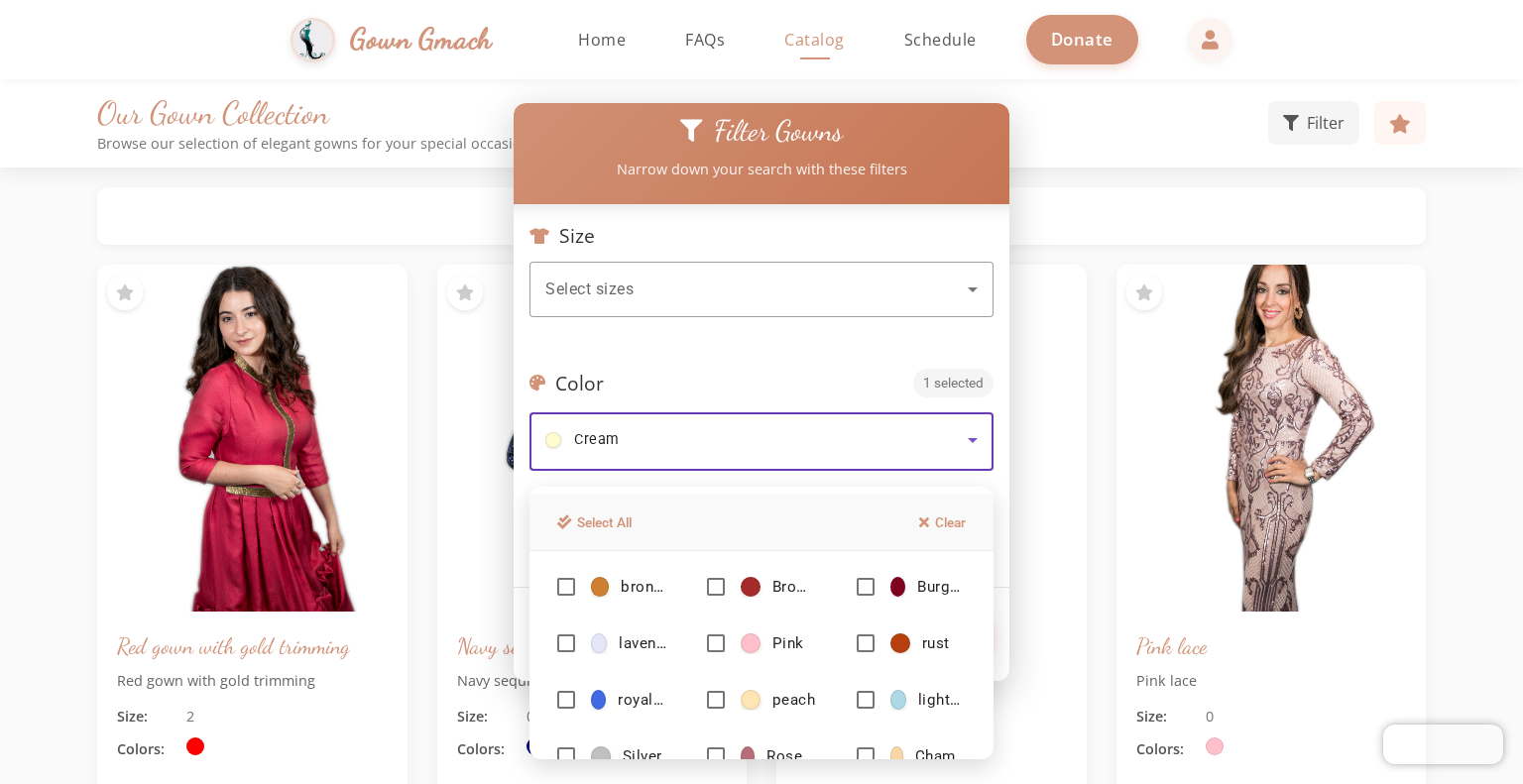 scroll, scrollTop: 203, scrollLeft: 0, axis: vertical 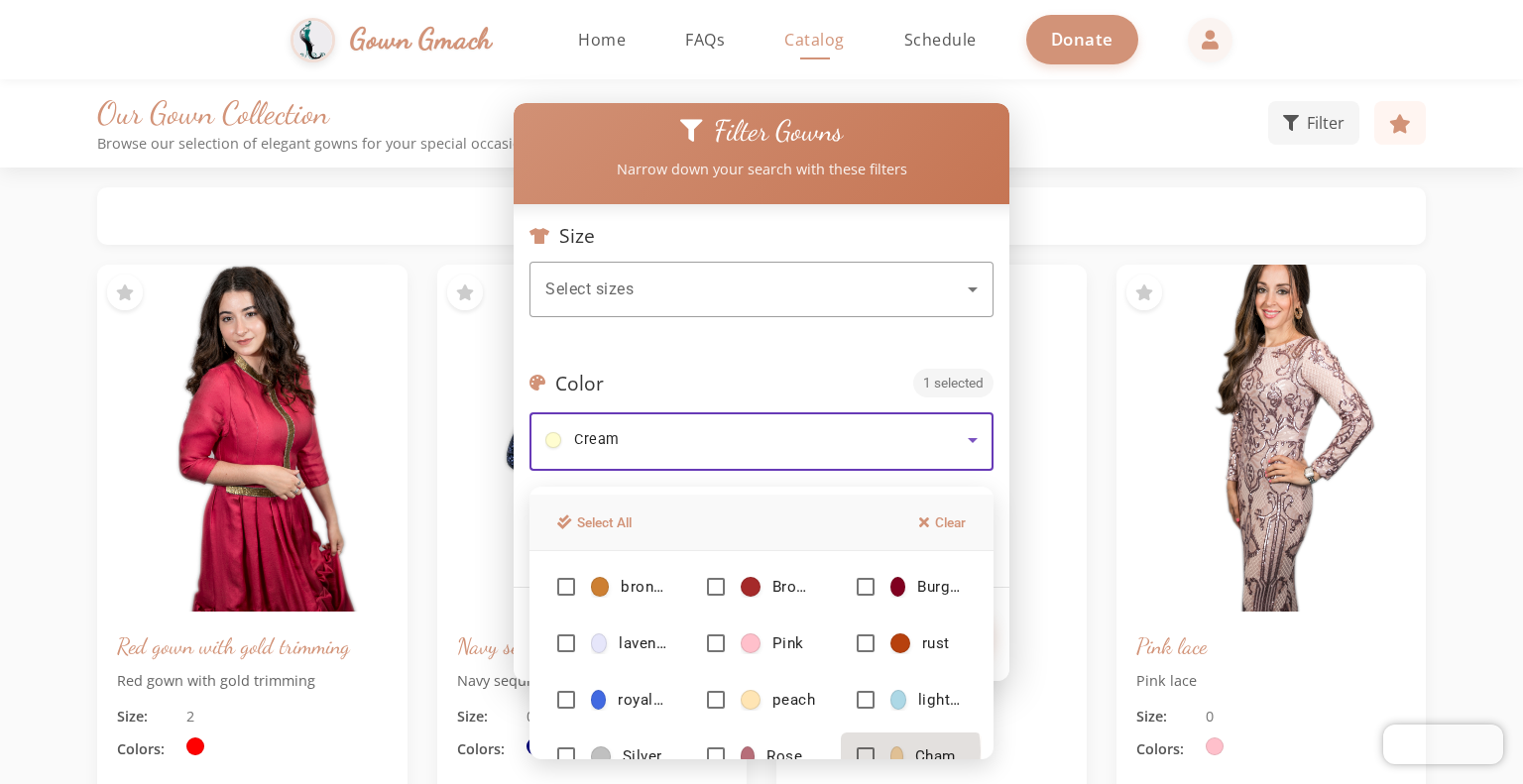 click on "Champagne" at bounding box center (911, 756) 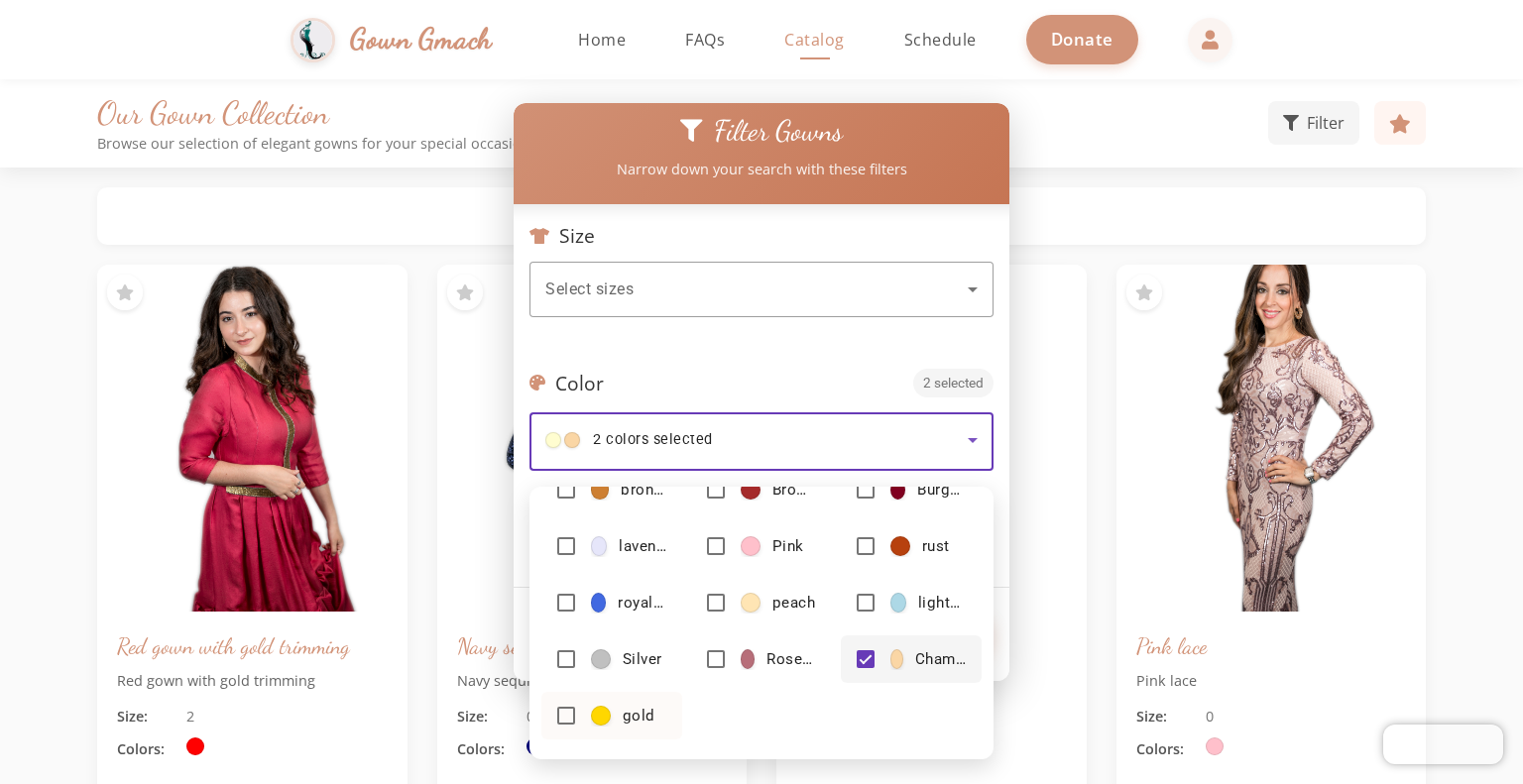 click at bounding box center [566, 716] 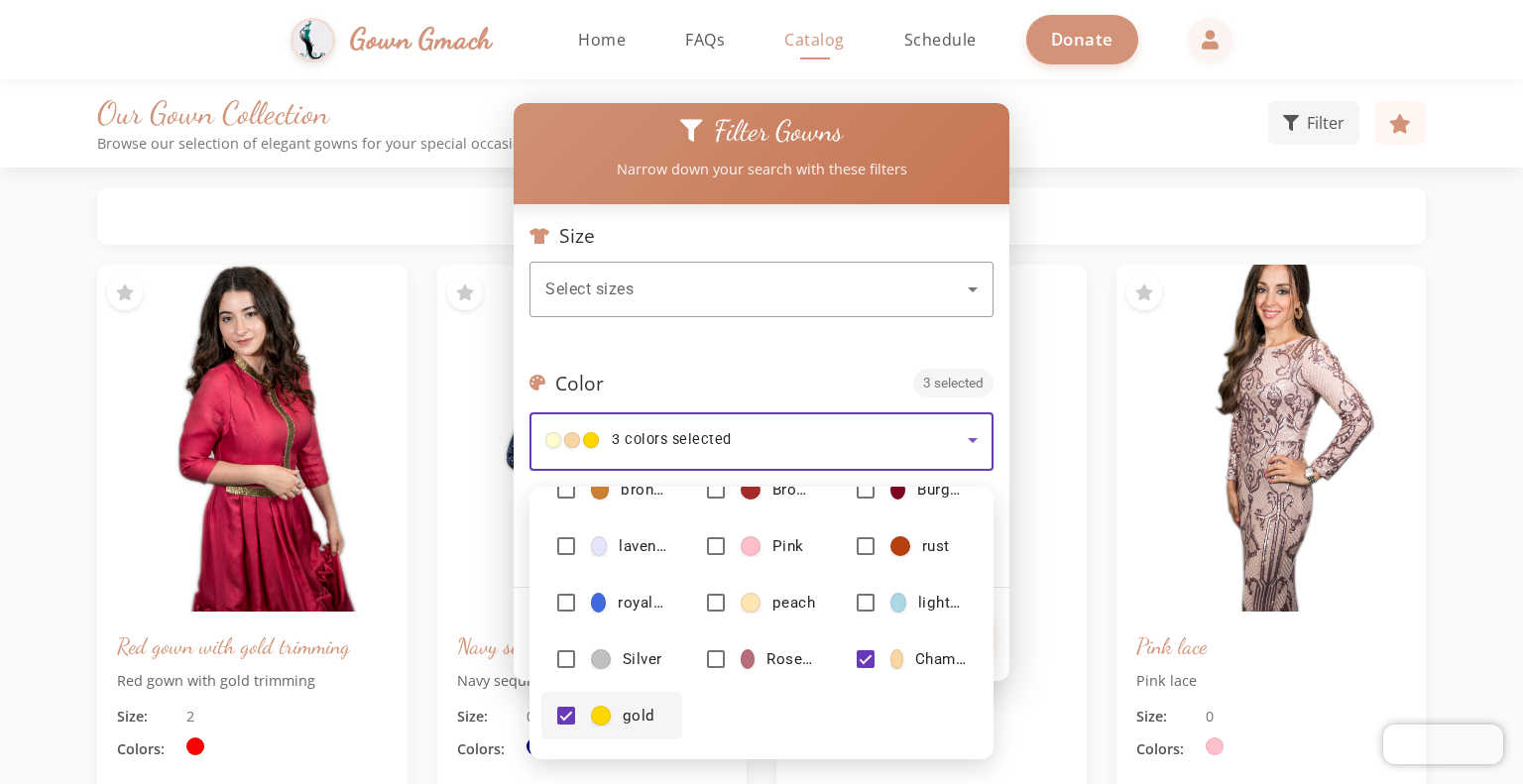 click at bounding box center (762, 392) 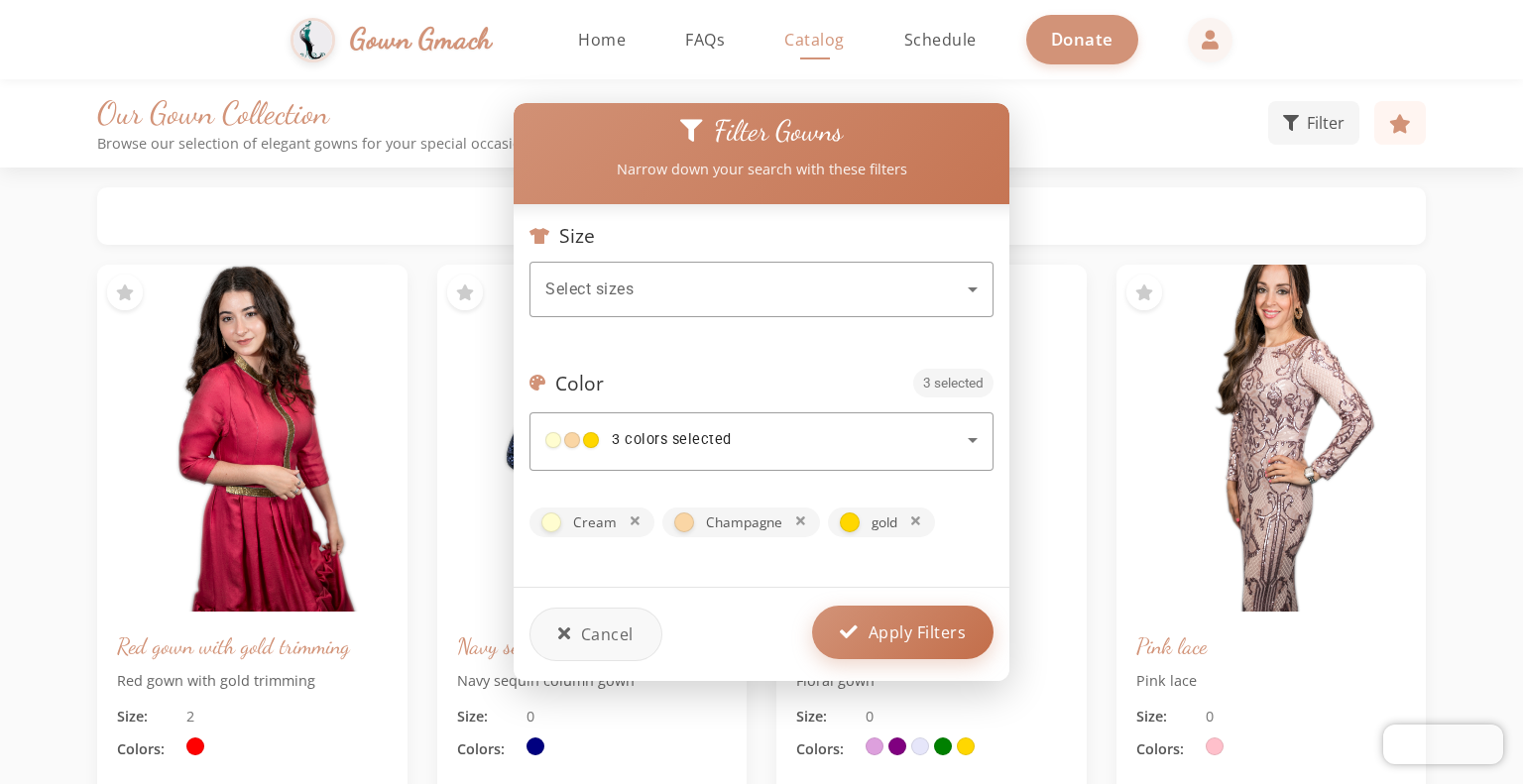 click on "Apply Filters" at bounding box center [917, 632] 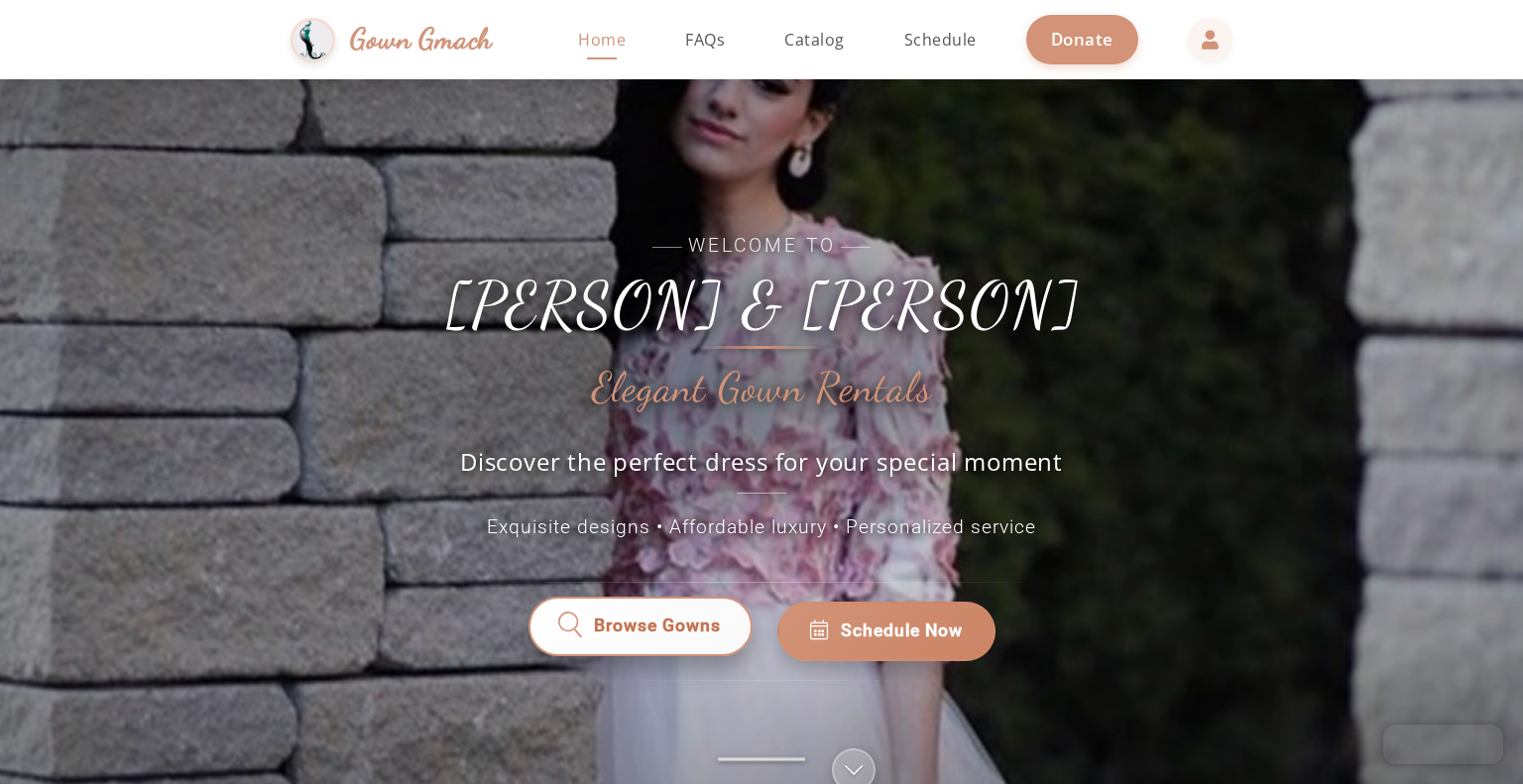 click on "Browse Gowns" 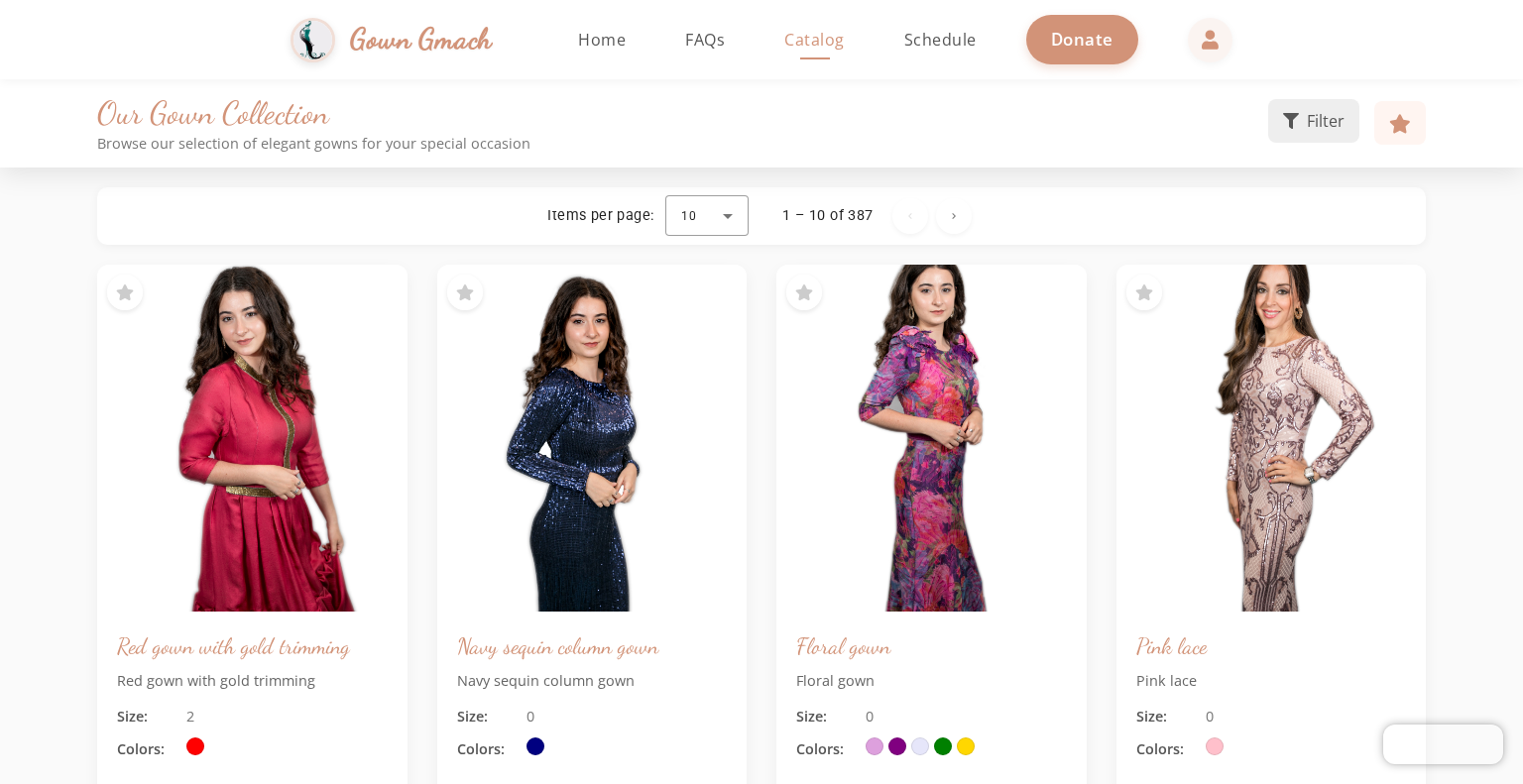 click 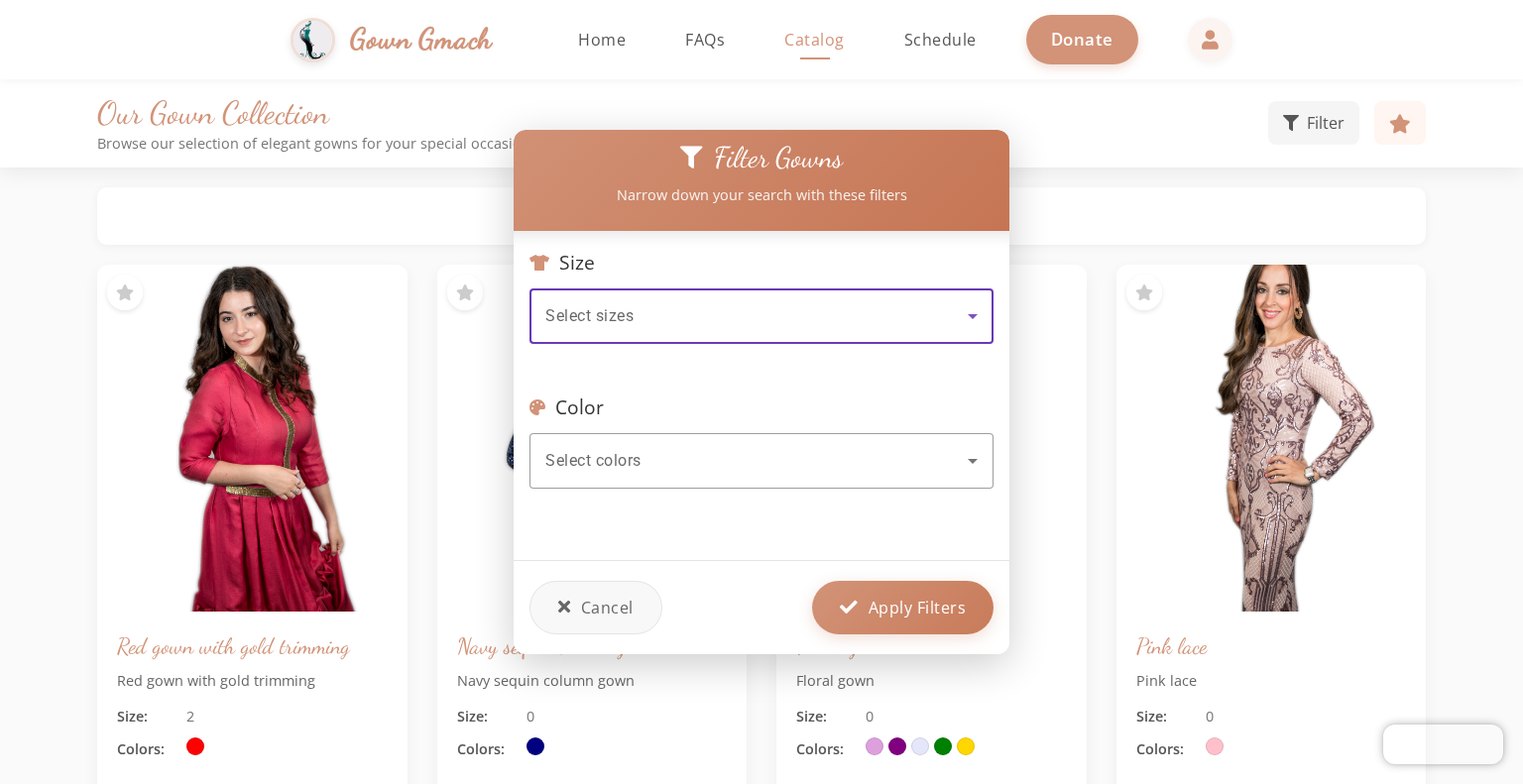 click 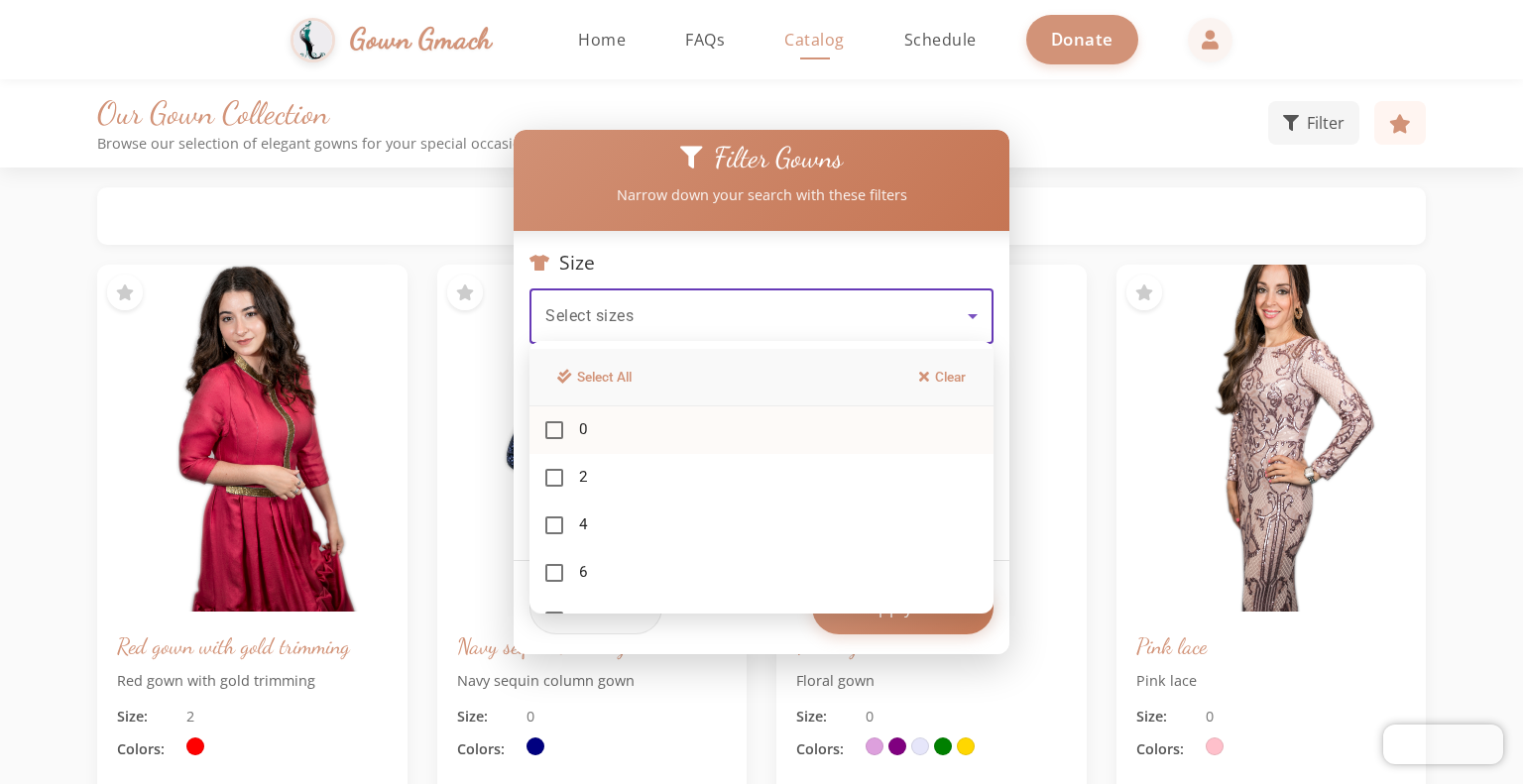 drag, startPoint x: 583, startPoint y: 567, endPoint x: 575, endPoint y: 418, distance: 149.21461 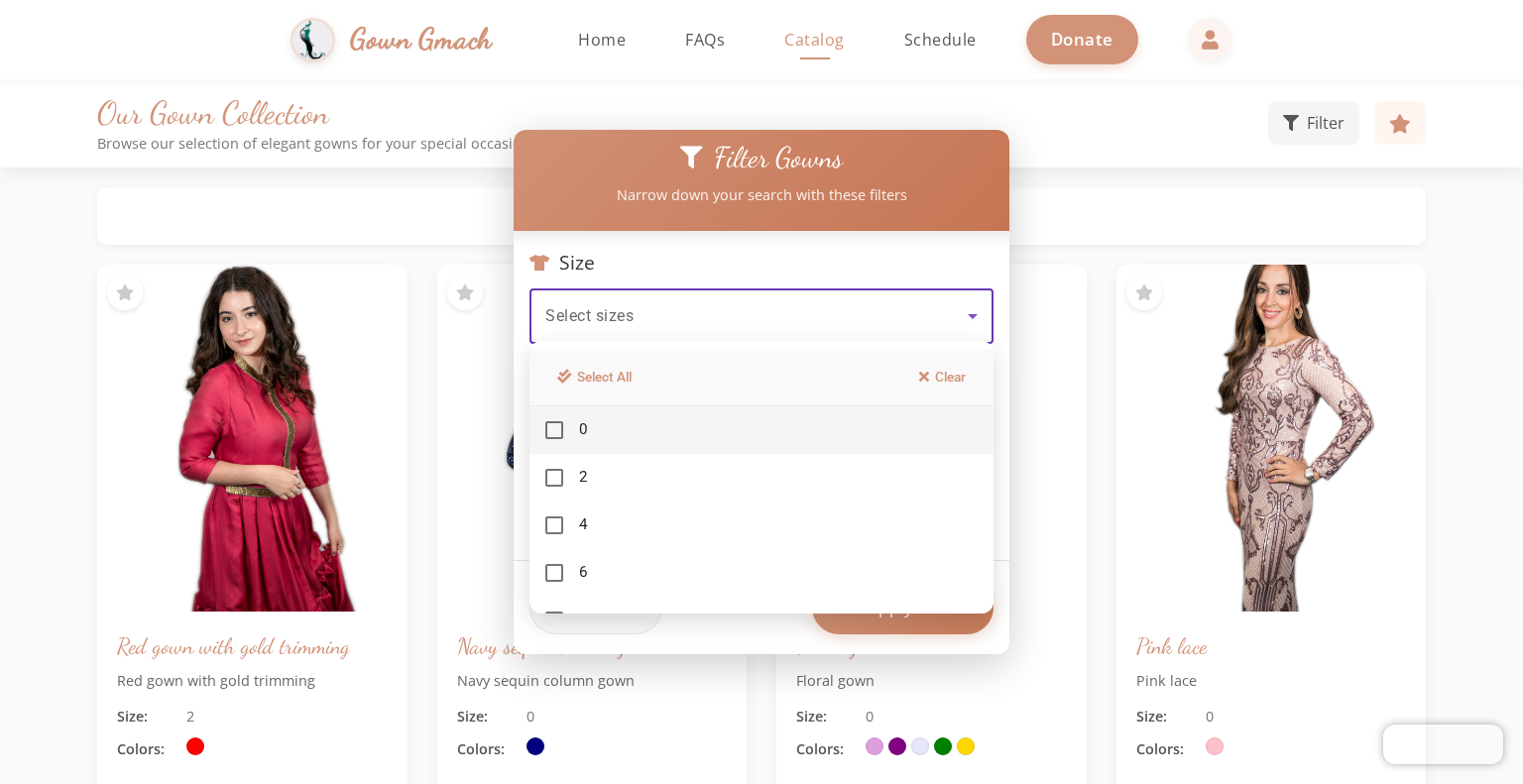 click at bounding box center (762, 392) 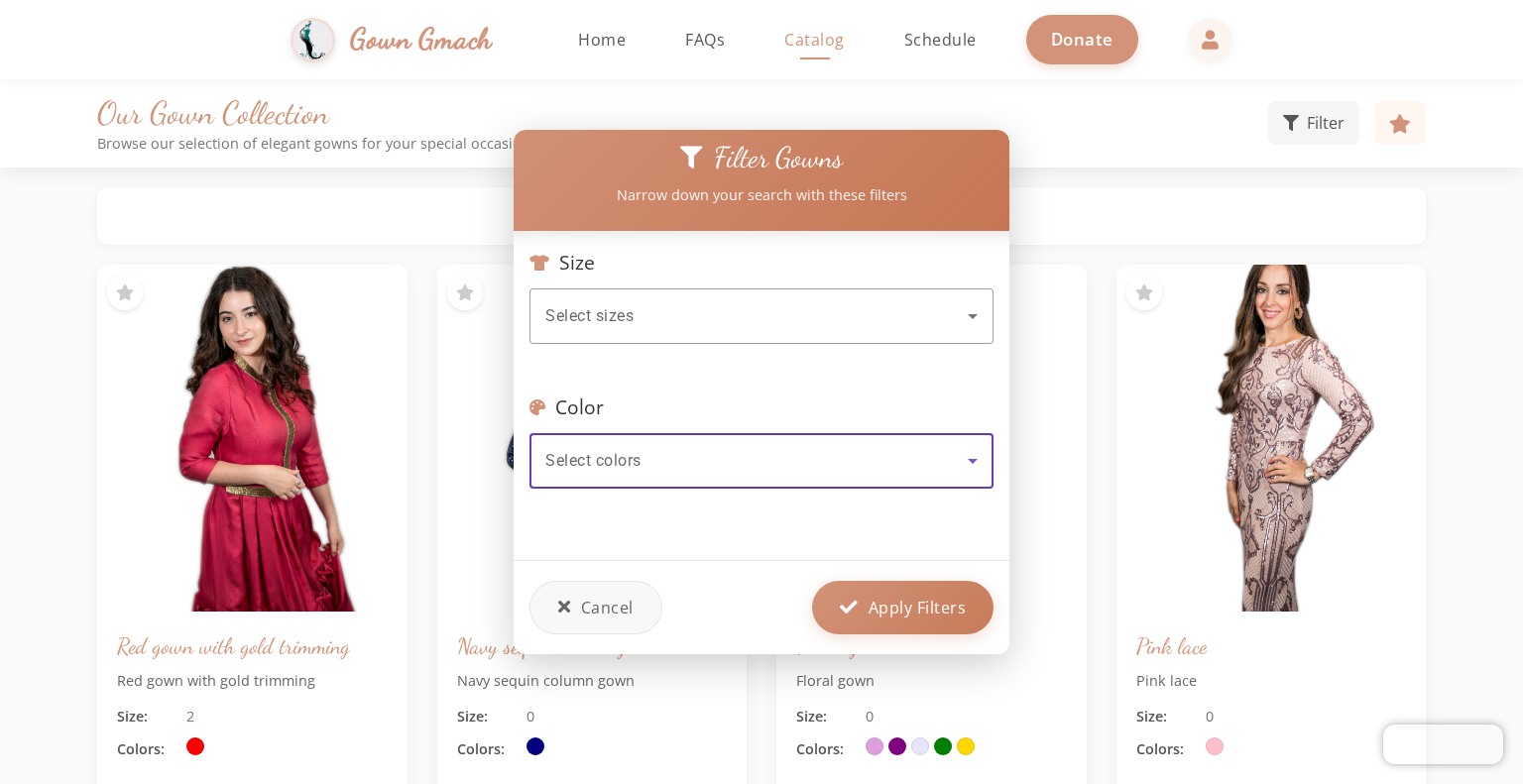 click on "Select colors" at bounding box center (757, 461) 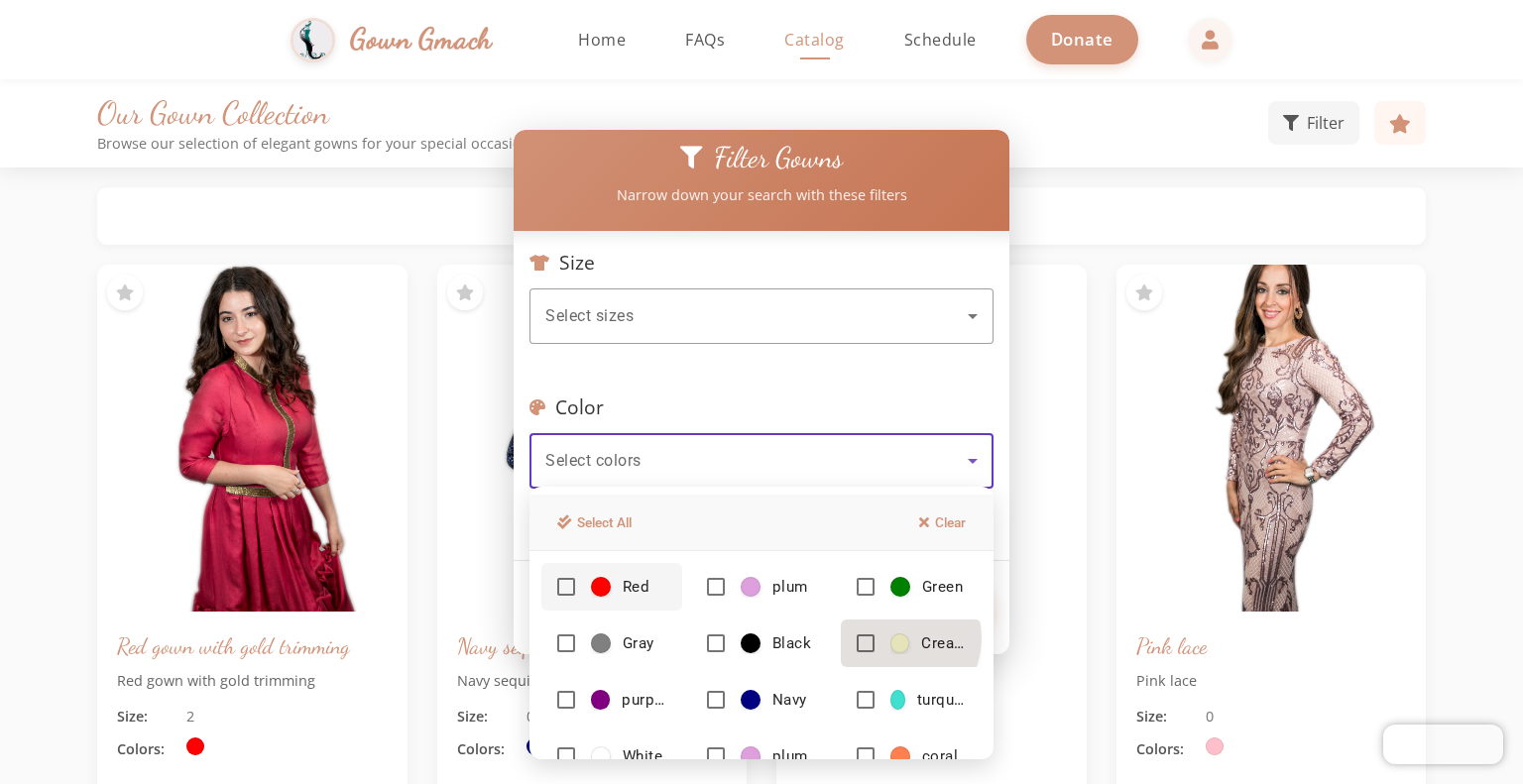 click at bounding box center [899, 643] 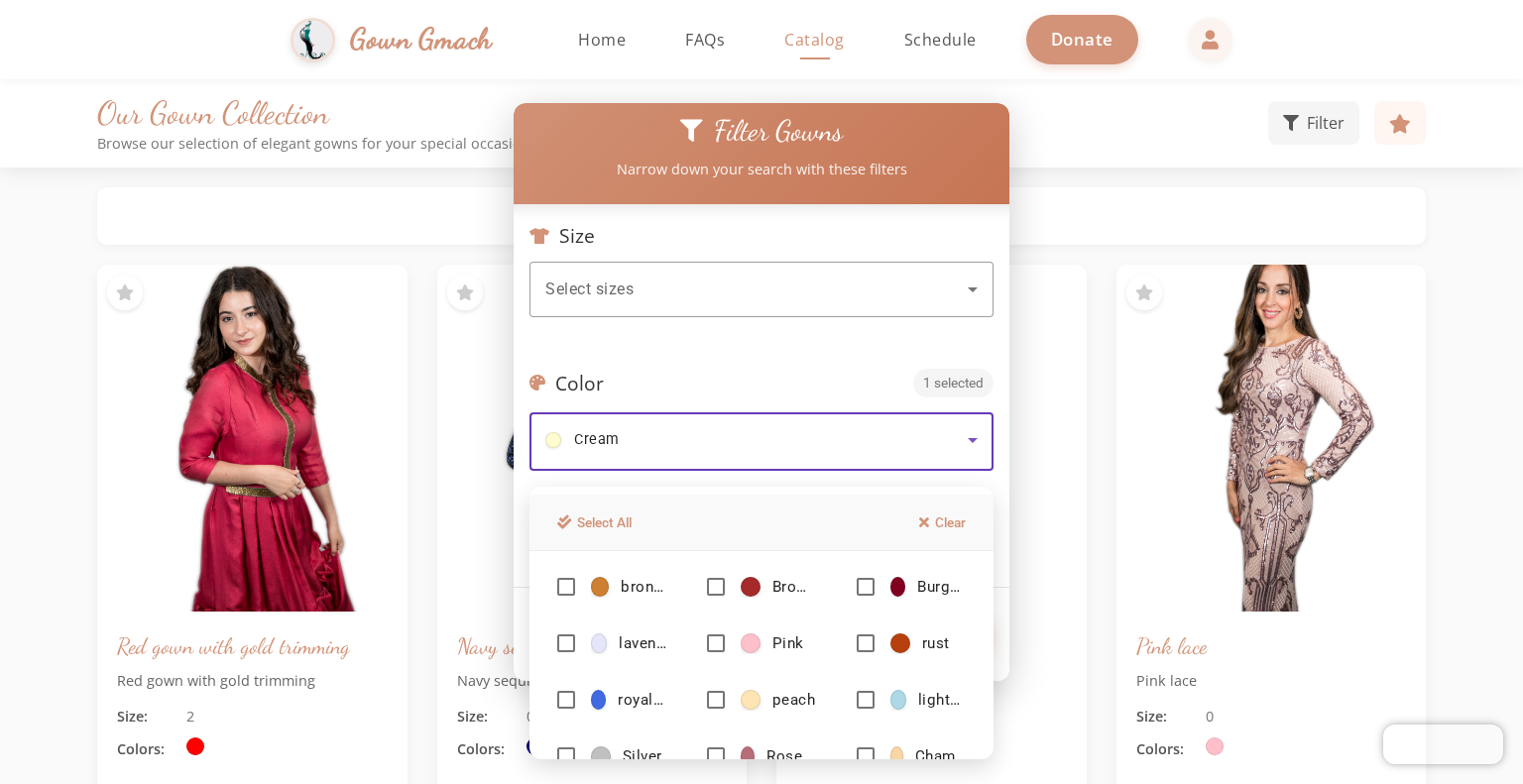scroll, scrollTop: 0, scrollLeft: 0, axis: both 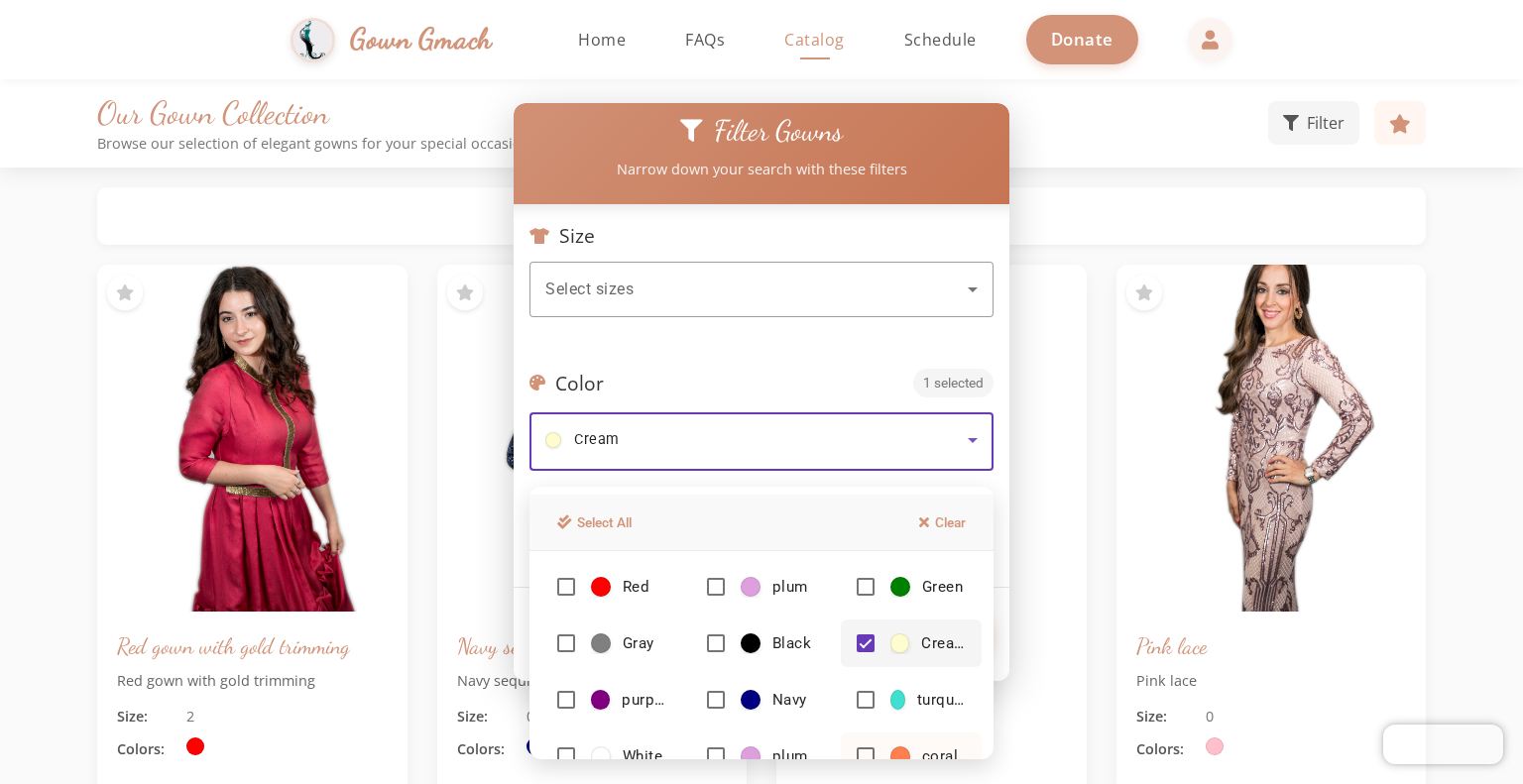 click at bounding box center [866, 756] 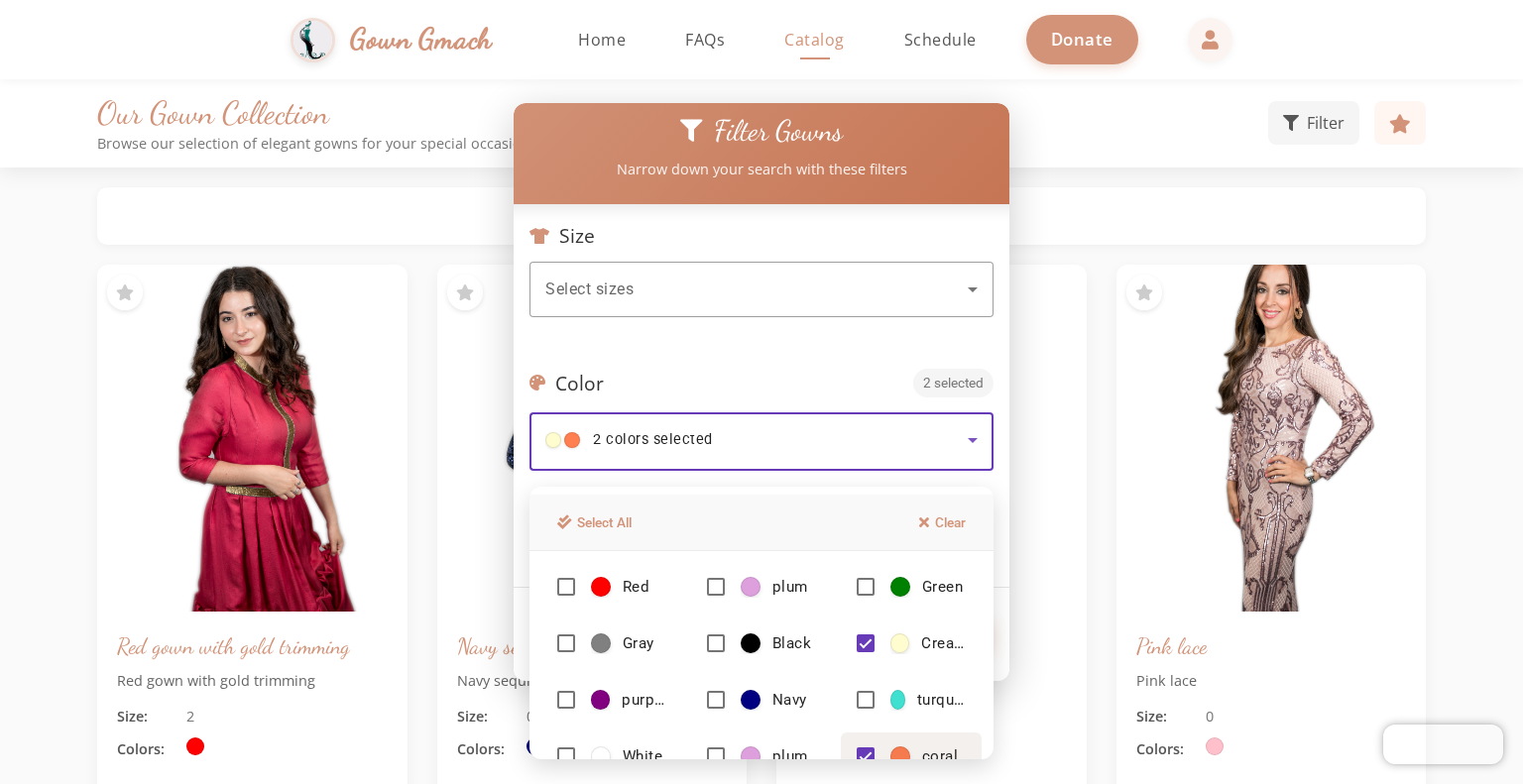 scroll, scrollTop: 26, scrollLeft: 0, axis: vertical 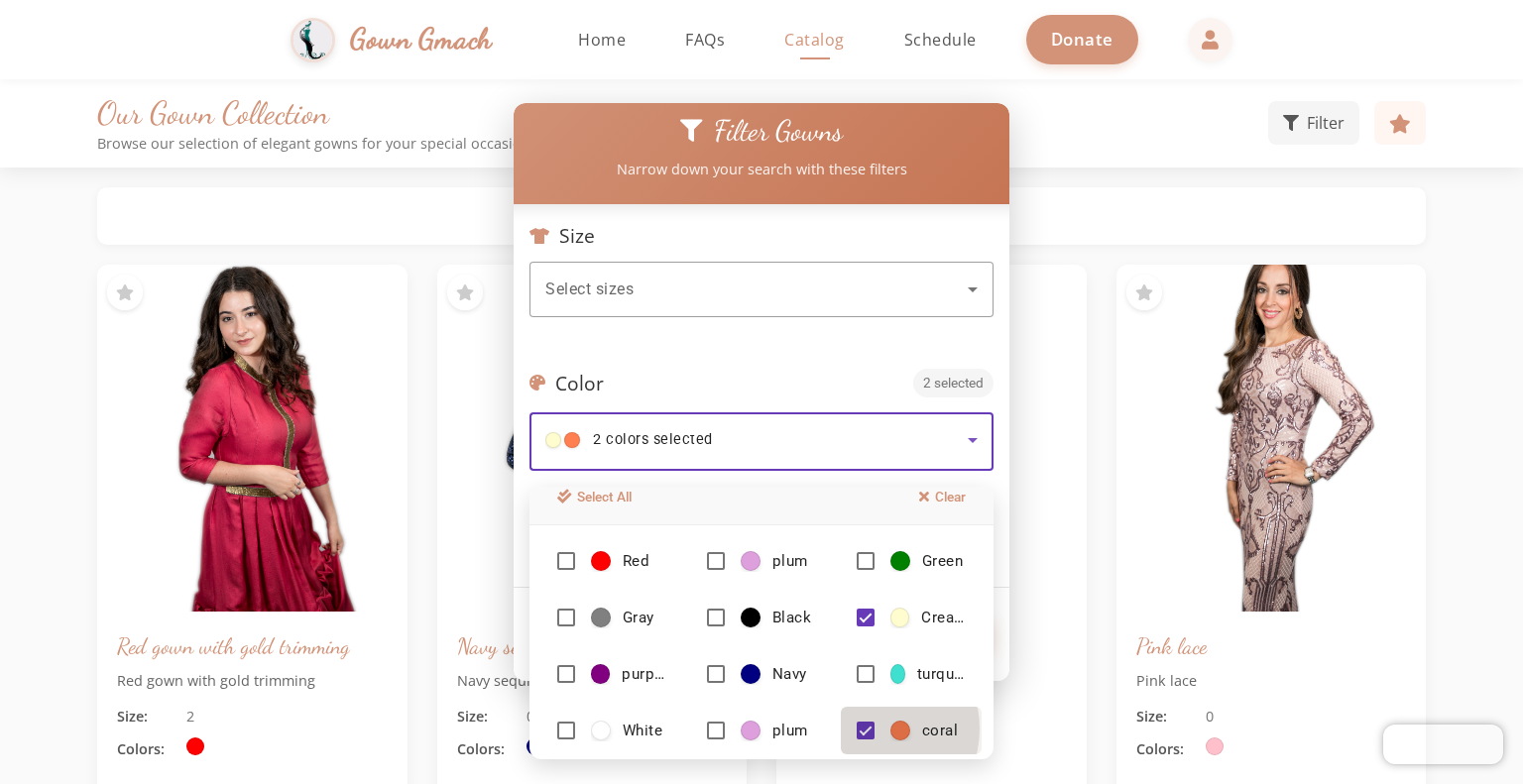click at bounding box center [866, 730] 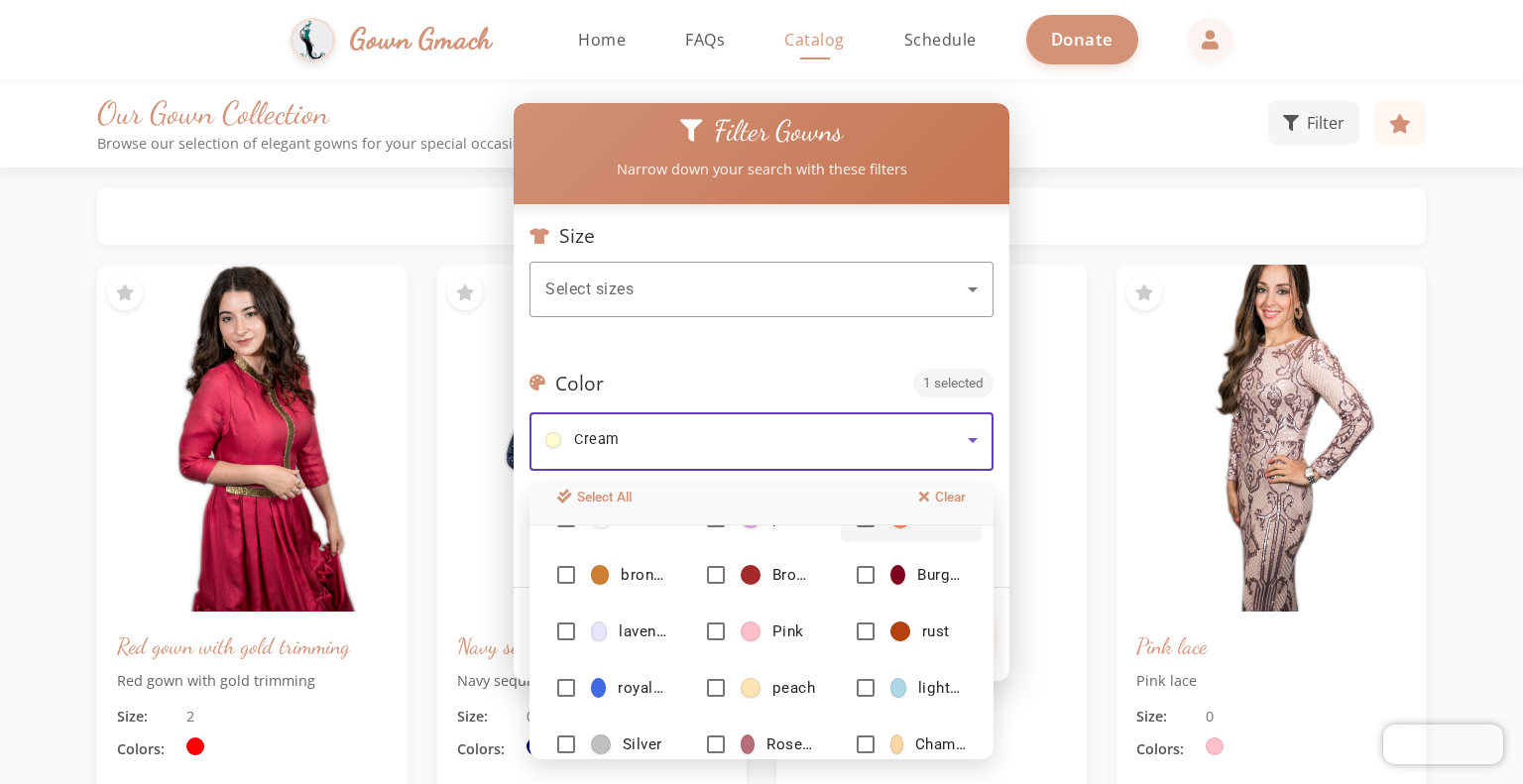 scroll, scrollTop: 226, scrollLeft: 0, axis: vertical 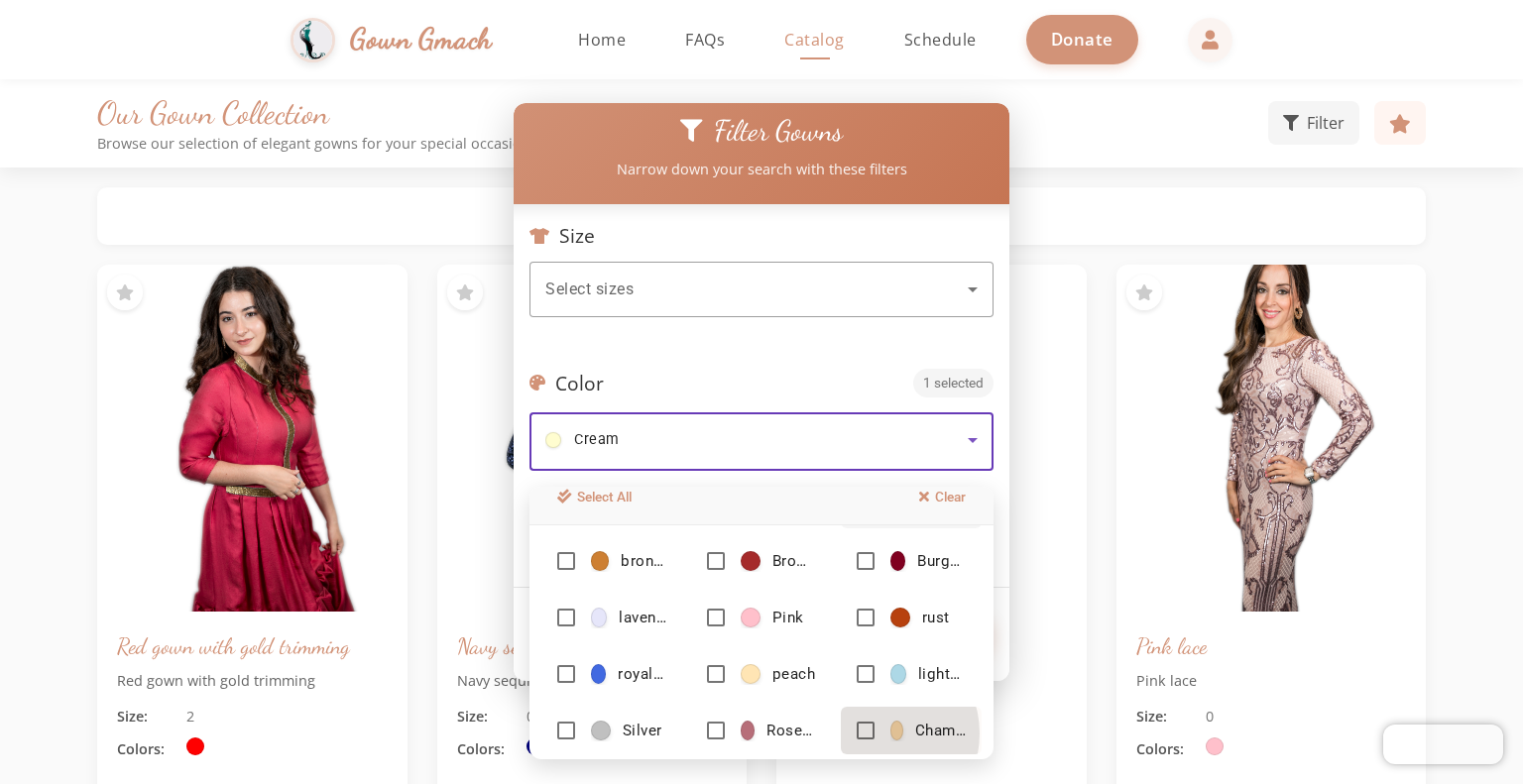 click at bounding box center (866, 730) 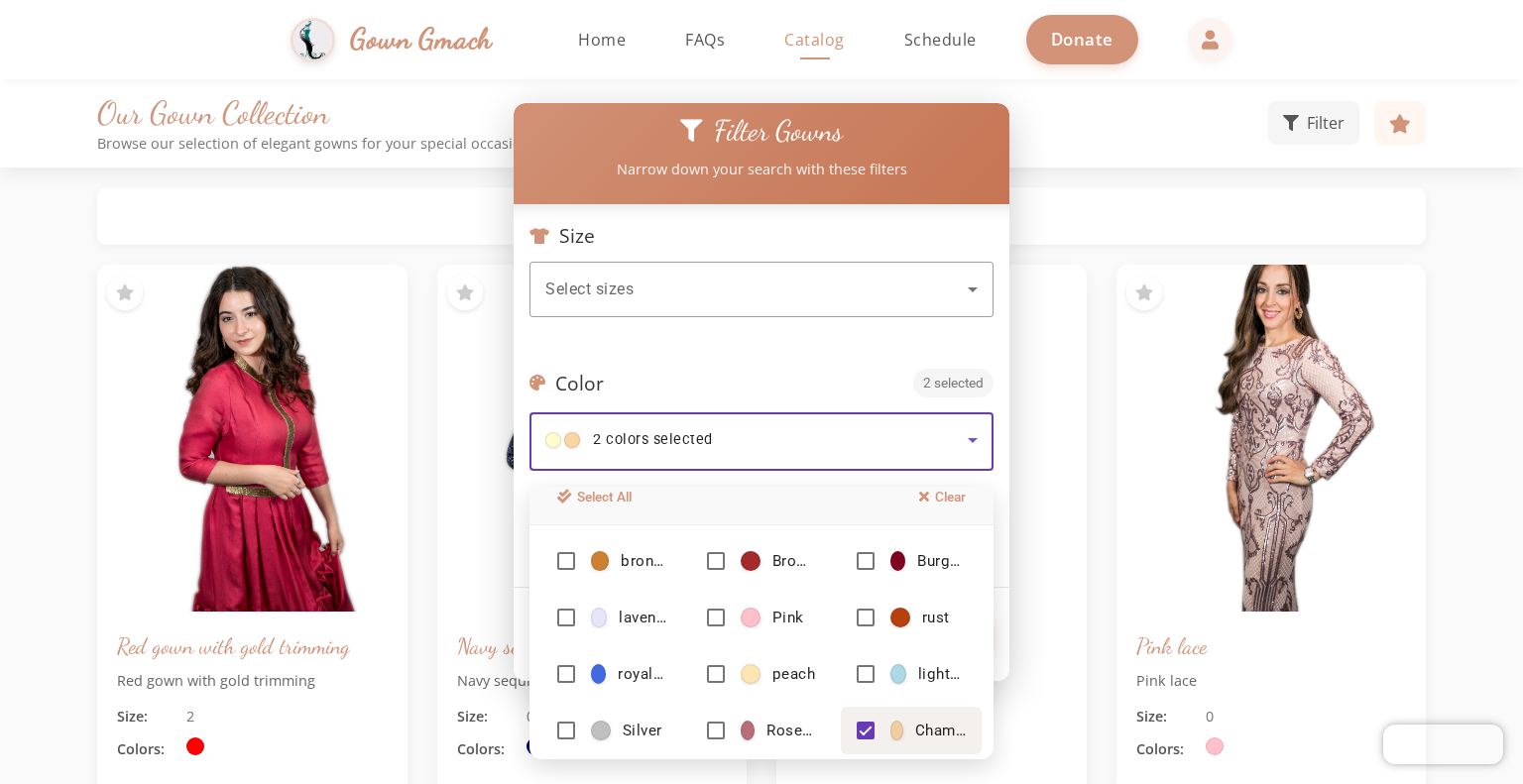 scroll, scrollTop: 97, scrollLeft: 0, axis: vertical 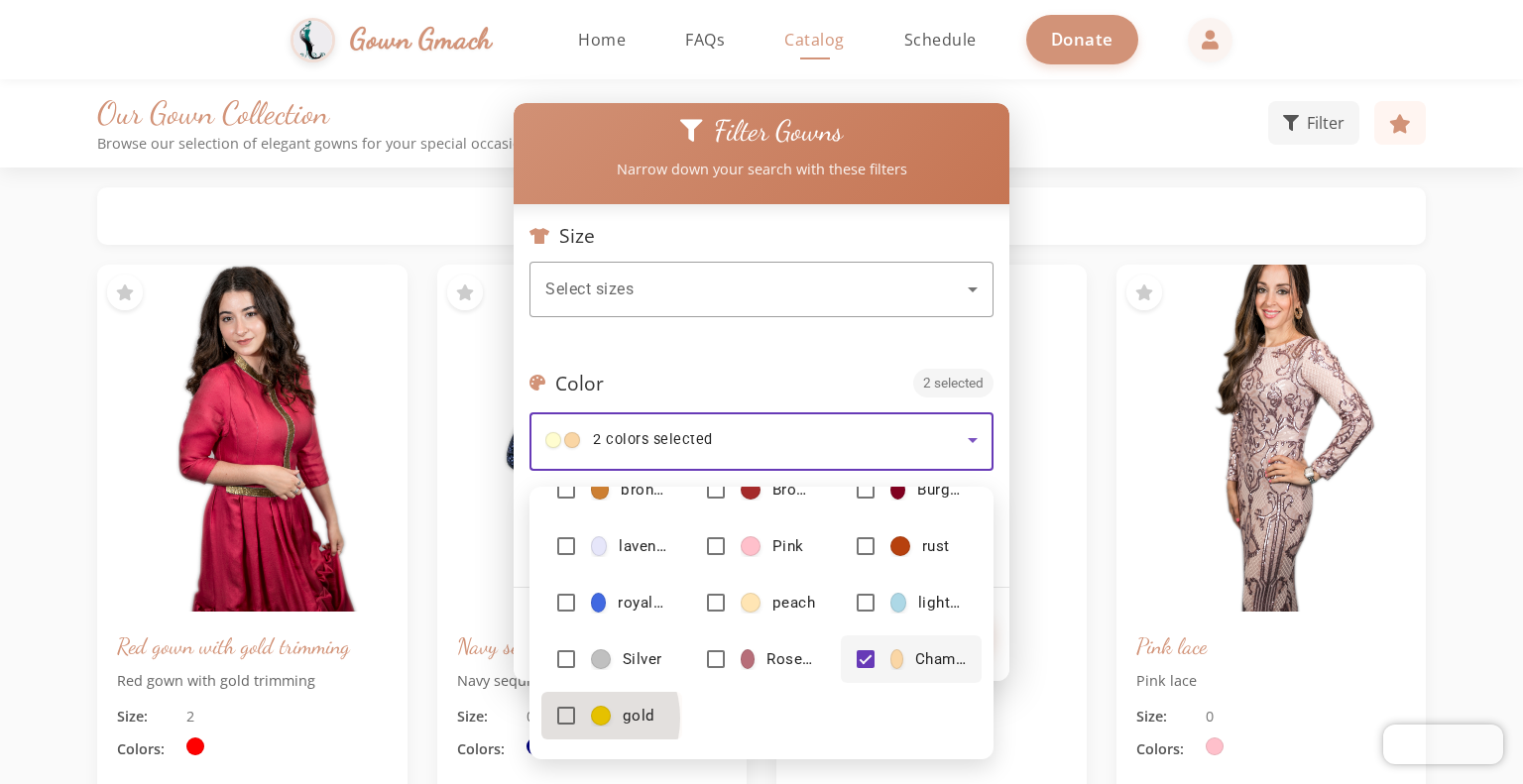 click on "gold" at bounding box center (612, 716) 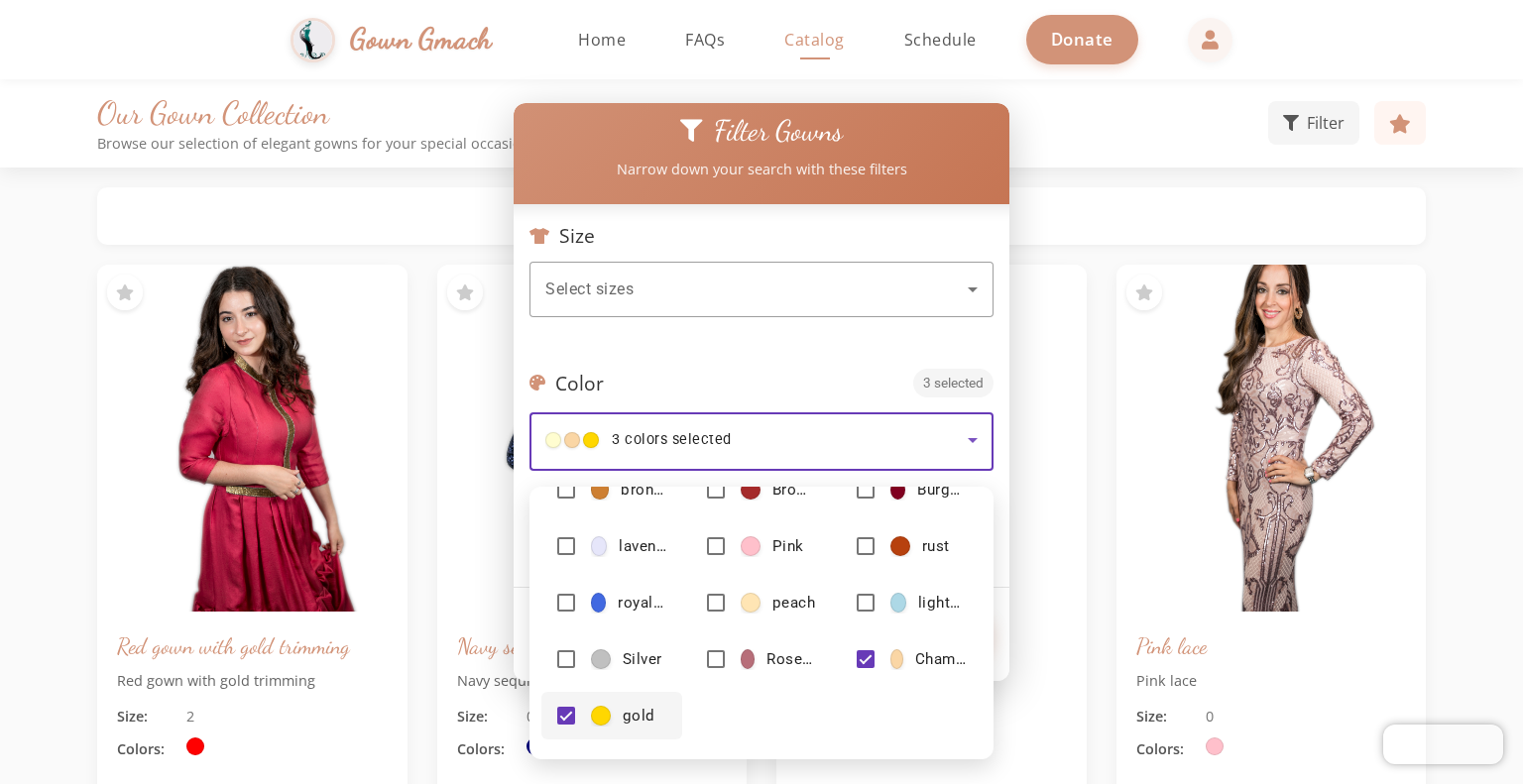 drag, startPoint x: 975, startPoint y: 616, endPoint x: 981, endPoint y: 652, distance: 36.49658 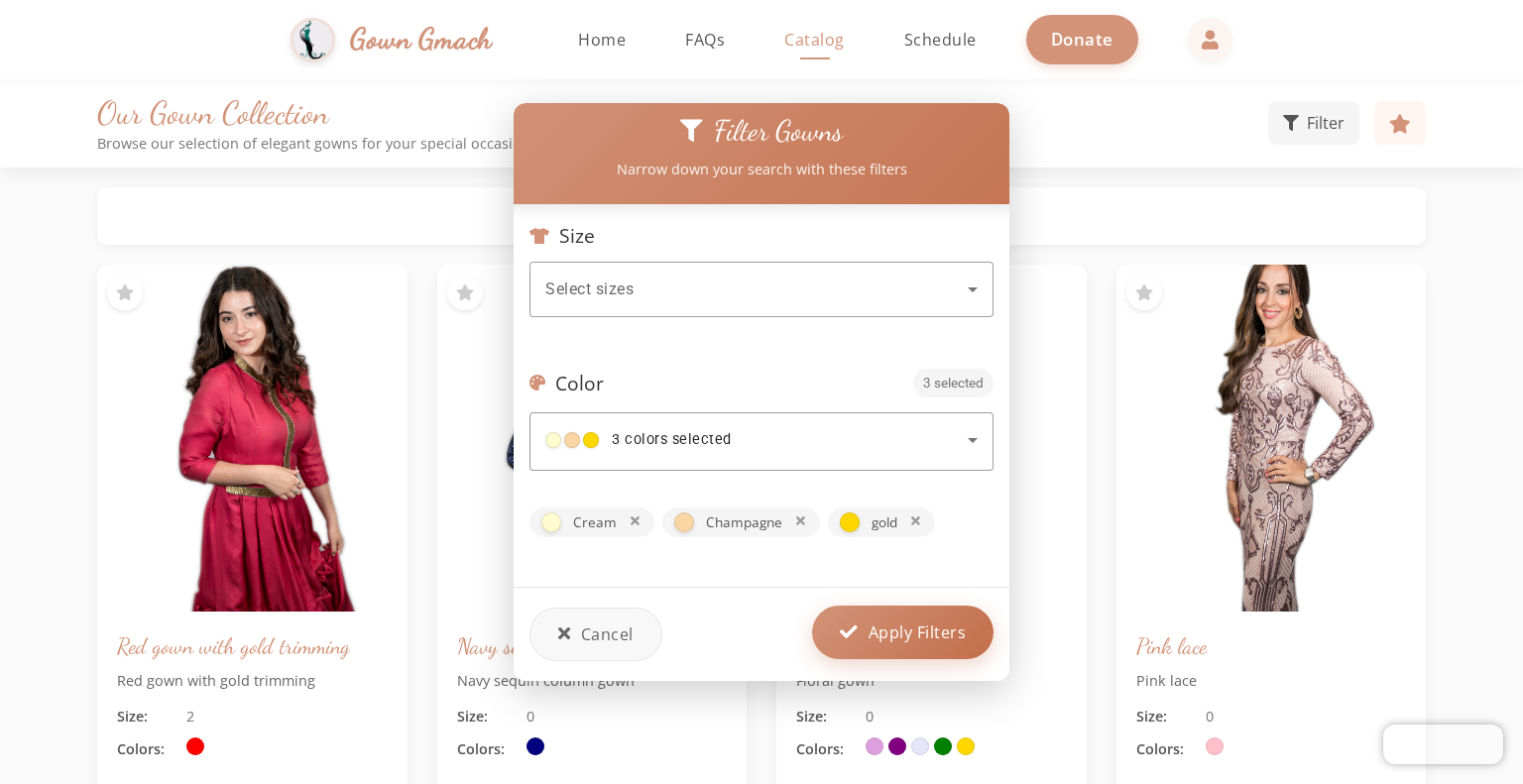 click on "Apply Filters" at bounding box center [902, 632] 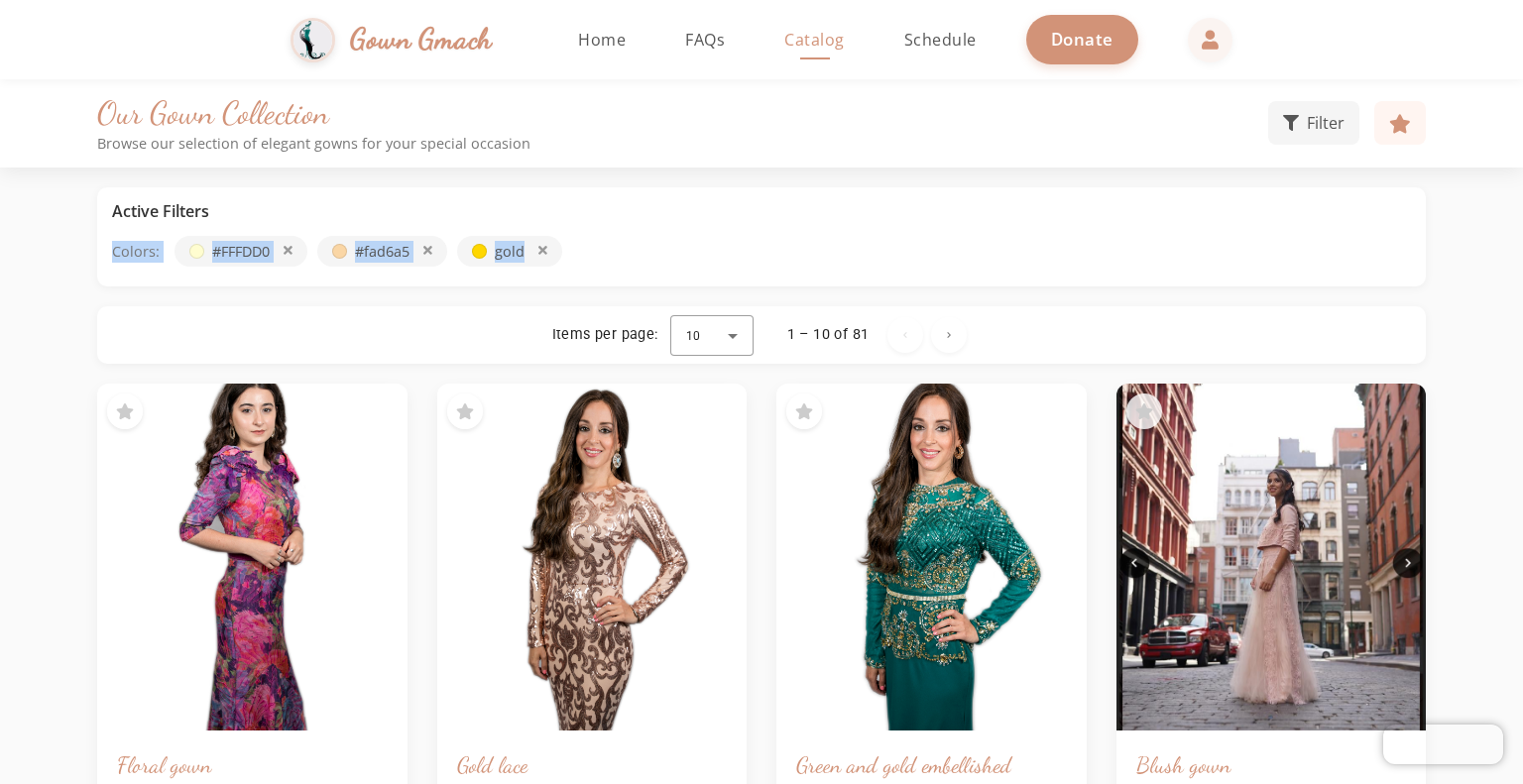 drag, startPoint x: 1498, startPoint y: 255, endPoint x: 1494, endPoint y: 181, distance: 74.10803 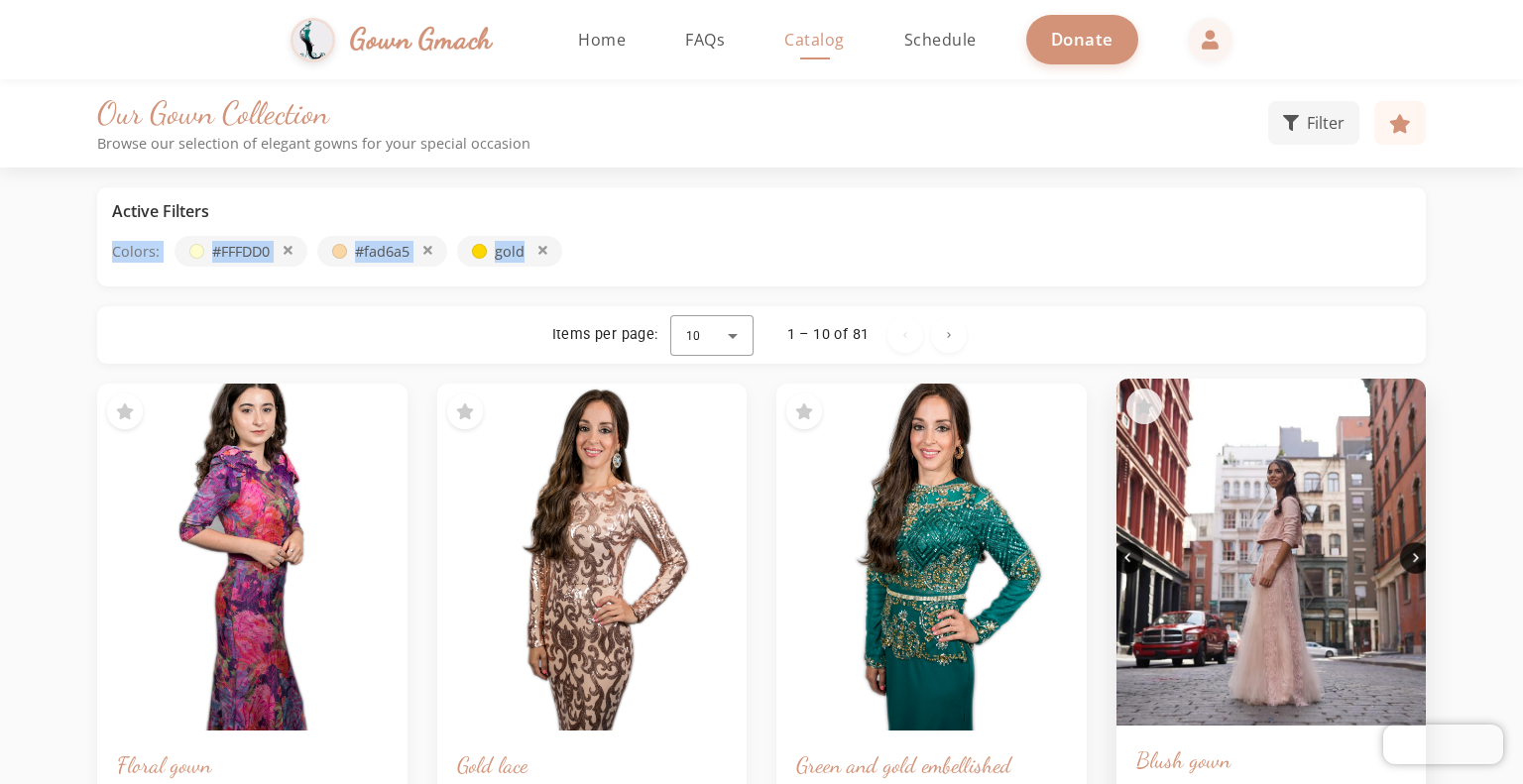 click 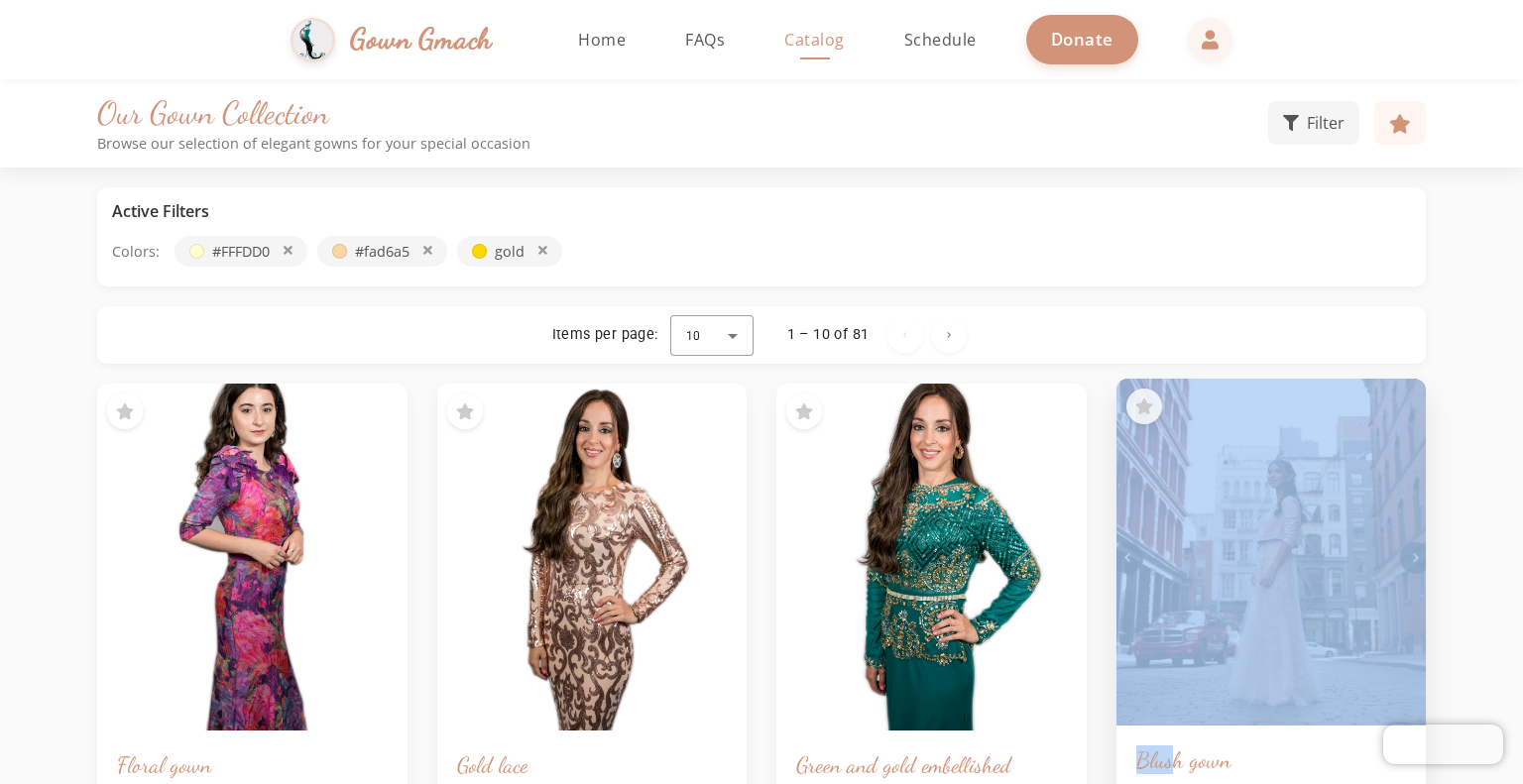 drag, startPoint x: 1176, startPoint y: 728, endPoint x: 1156, endPoint y: 451, distance: 277.72108 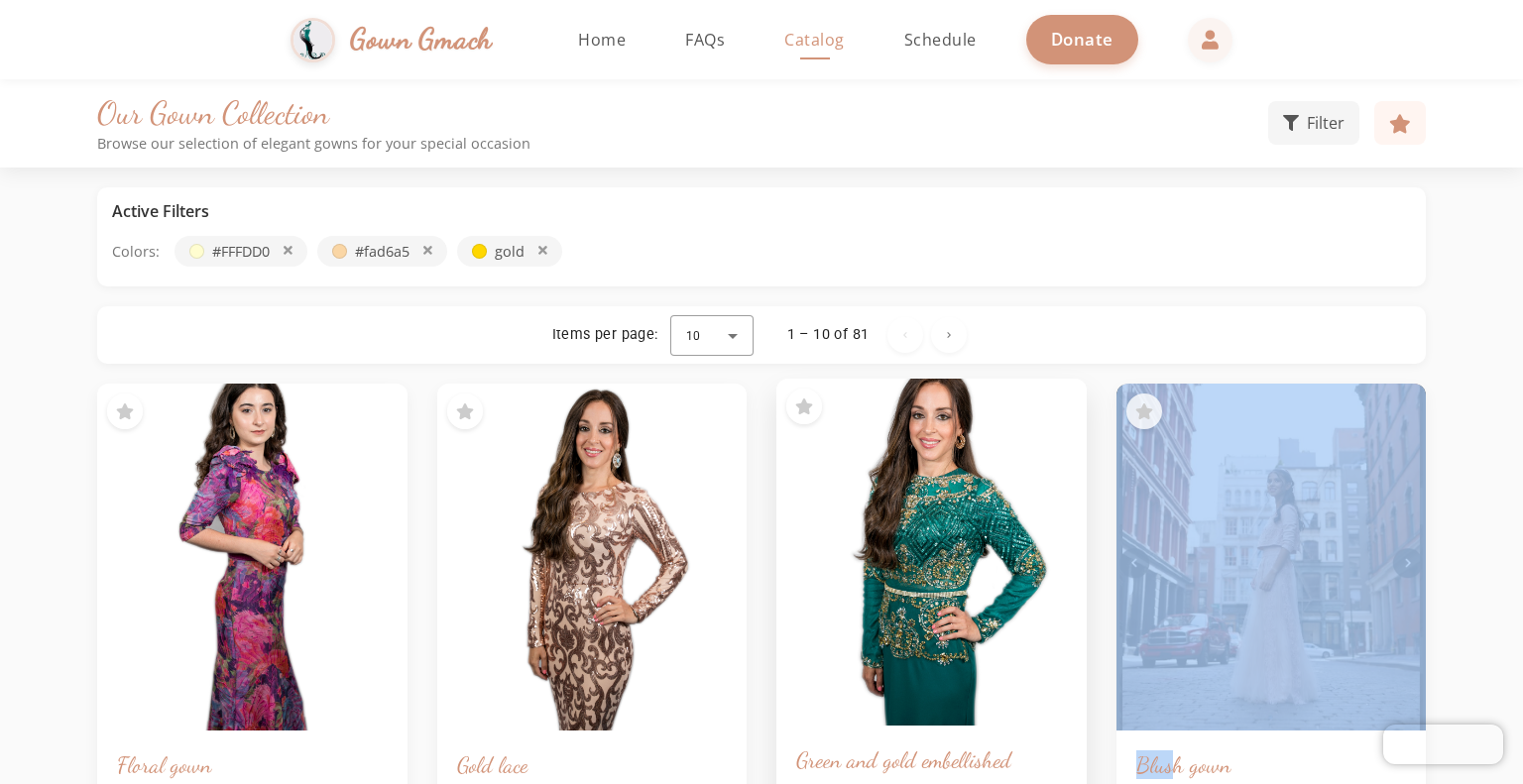 click 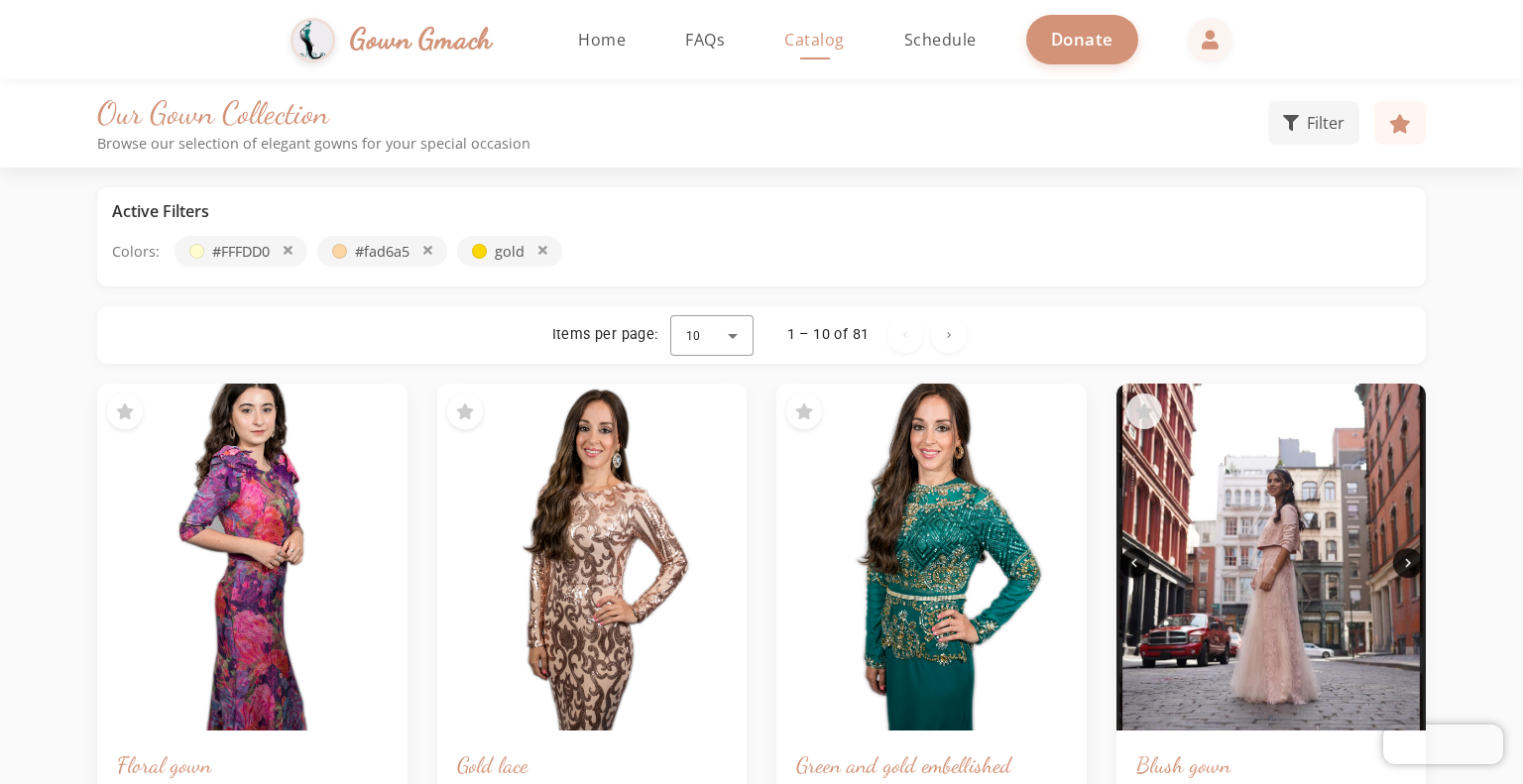 click on "Active Filters Colors: #FFFDD0 #fad6a5 gold  Items per page:  10  1 – 10 of 81  Floral gown Floral gown Size: 0 Colors: Gold lace Gold lace Size: 0-4 Colors: Green and gold embellished  Green and gold embellished  Size: 0 Colors: View Gallery Blush gown Blush gown Size: 2 Colors: Floral gown Floral gown Size: 4 Colors: Creme floral gown Creme floral gown Size: 4 Colors: Creme beaded gown Creme beaded gown Size: 10 Colors: Chana marelus creme gown Chana marelus creme gown Size: 0 Colors: Creme floral gown Creme floral gown Size: 2 Colors: Creme gown Creme gown Size: 2-4 Colors: Creme gown Creme gown Size: 0 Colors: Green floral and tulle bottom Green floral and tulle bottom Size: 2-4-6 Colors: Metallic floral ballgown Metallic floral ballgown Size: 4-6 Colors: Black and gold saiid kobeisy gown Black and gold saiid kobeisy gown Size: 2 Colors: Floral metallic gown Floral metallic gown Size: 4 Colors: Creme gown with embellishments  Creme gown with embellishments  Size: 4 Colors: Size: 4 Colors: Size: 4 Size:" 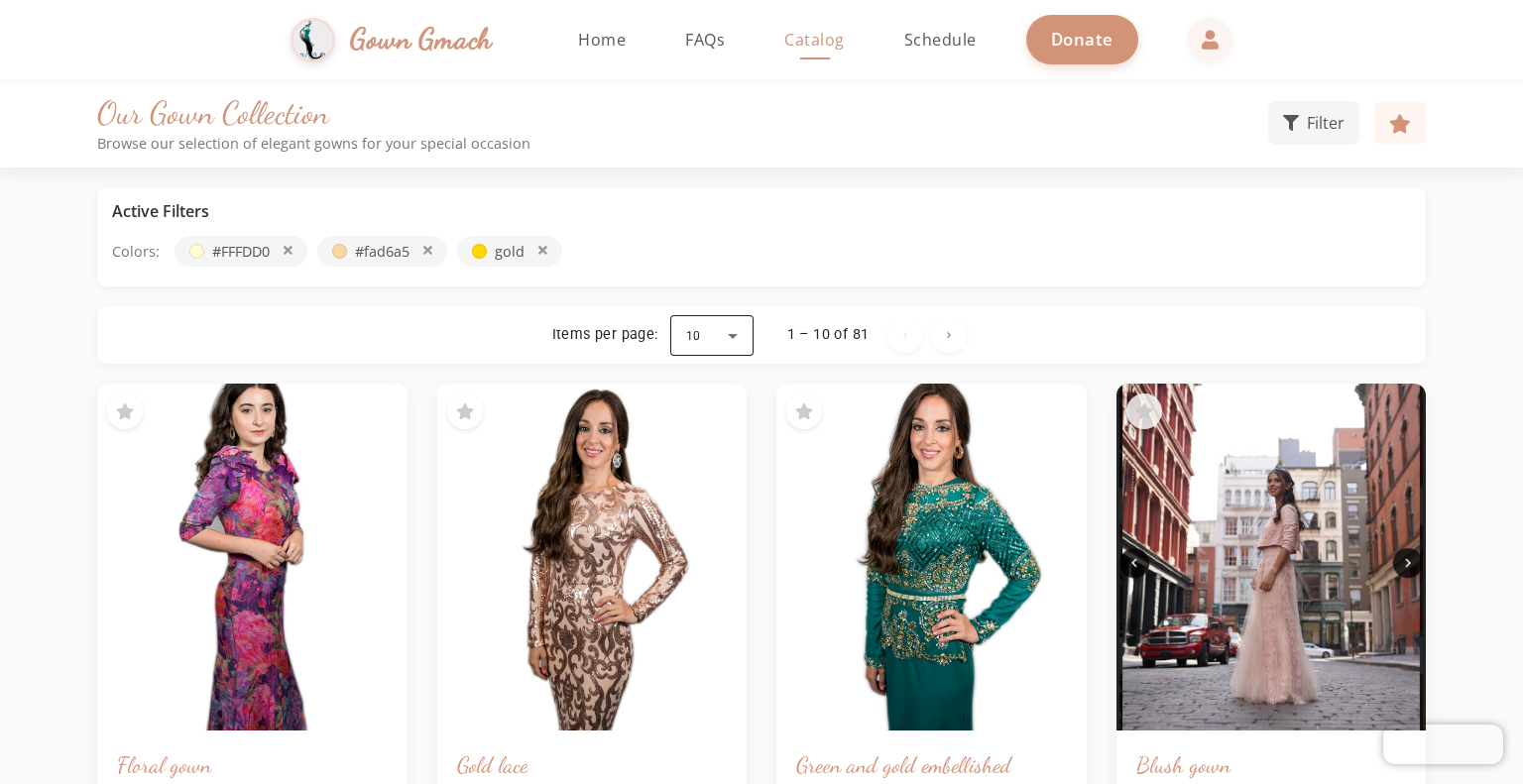 click 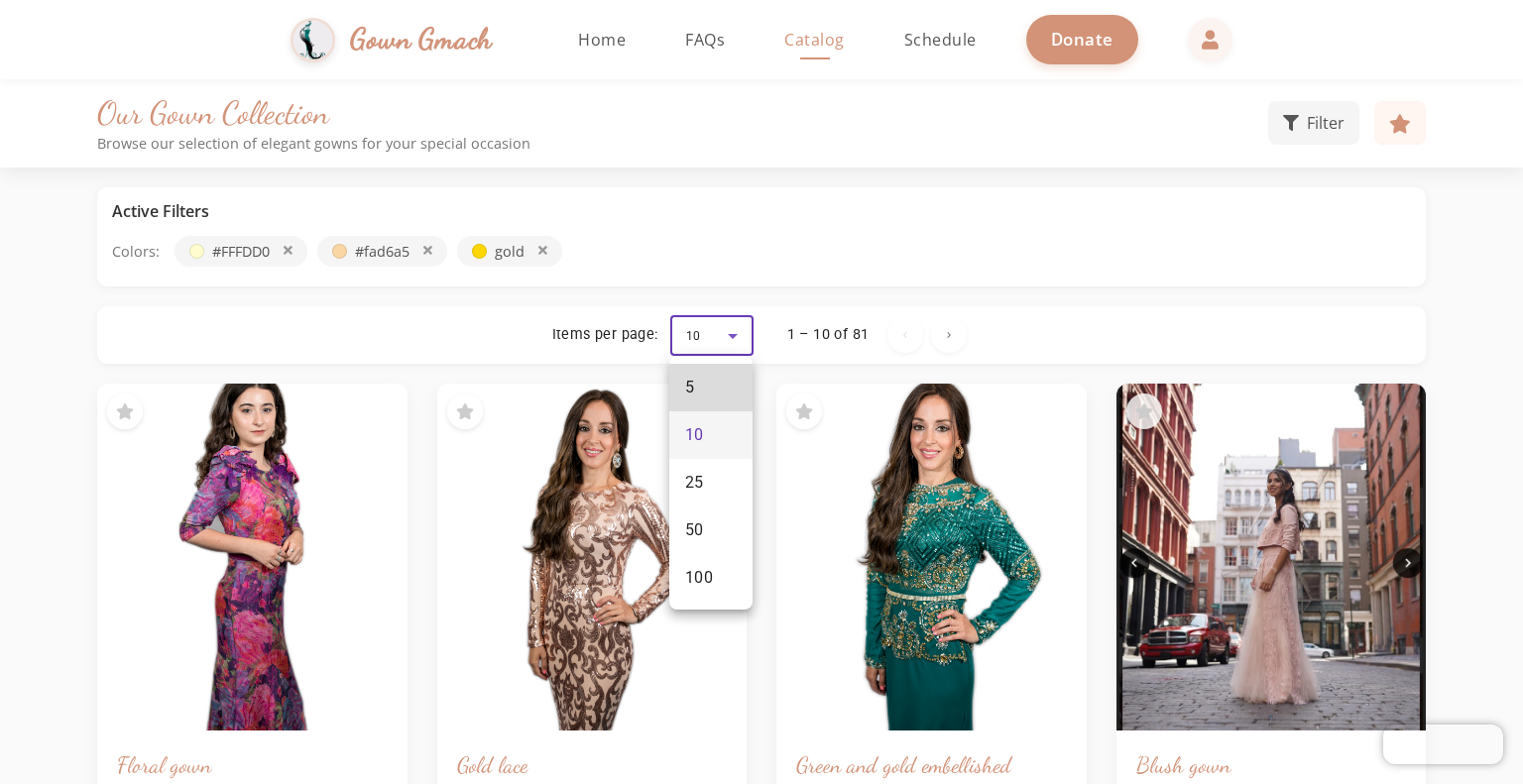 click on "5" at bounding box center (690, 388) 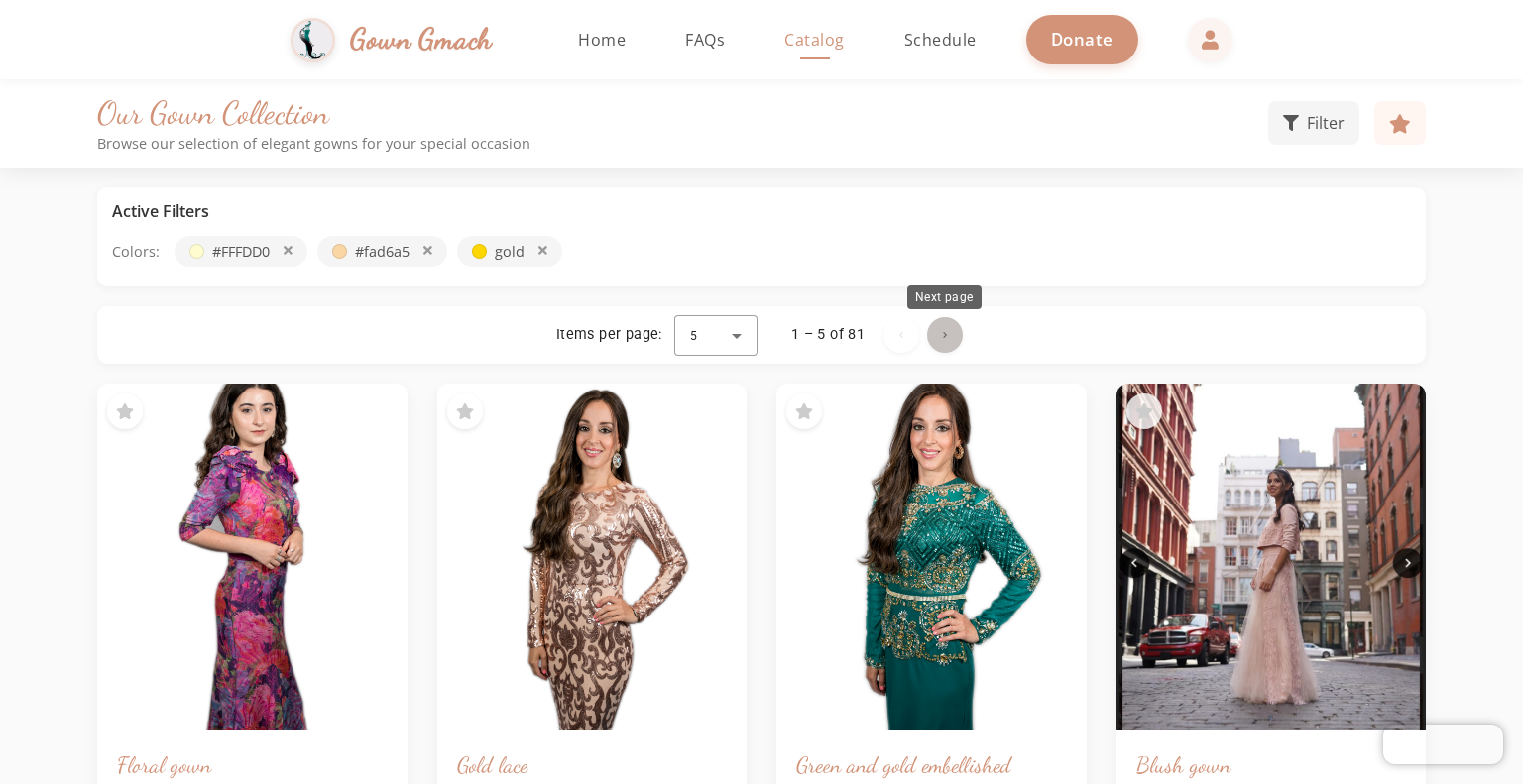 click 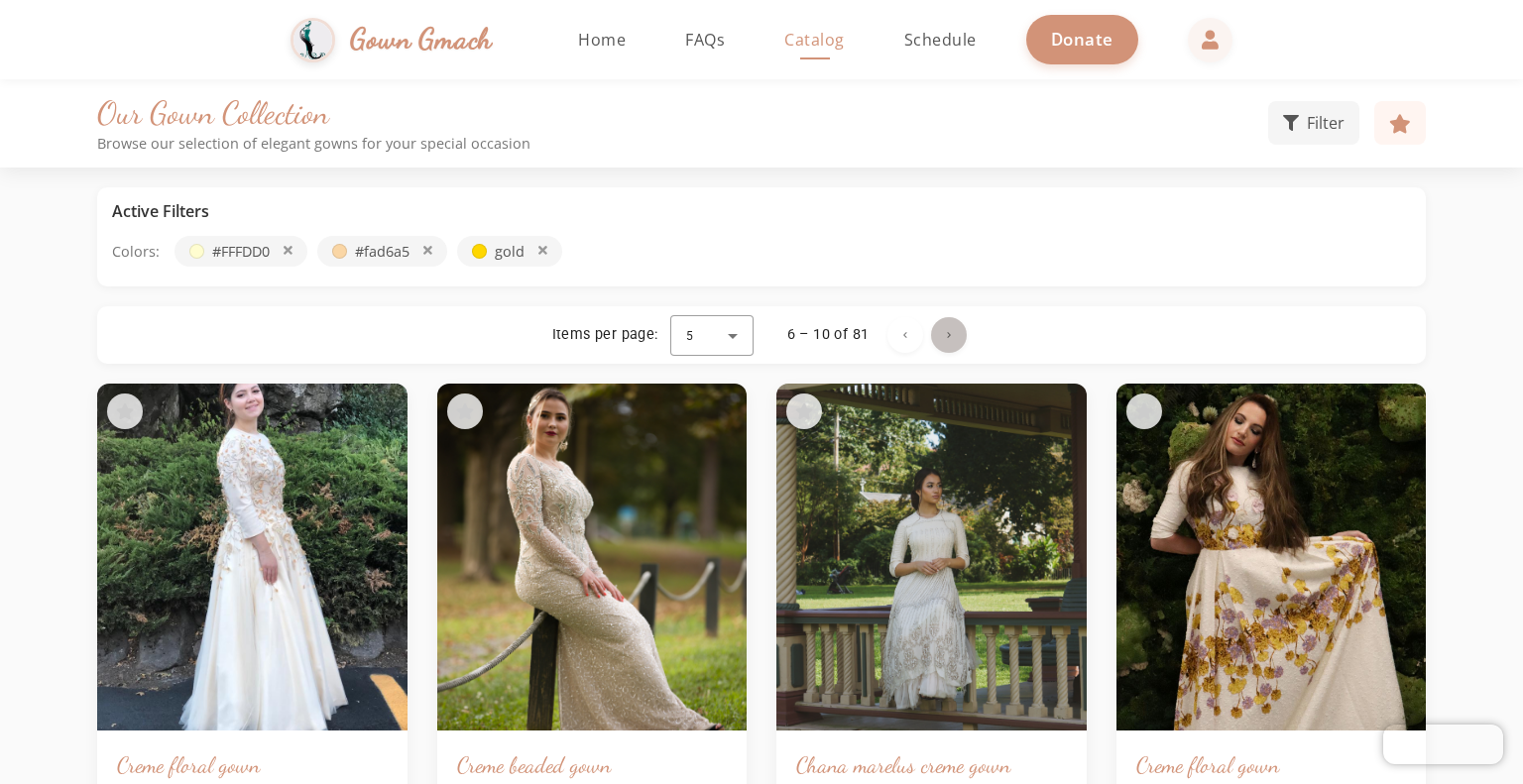 click 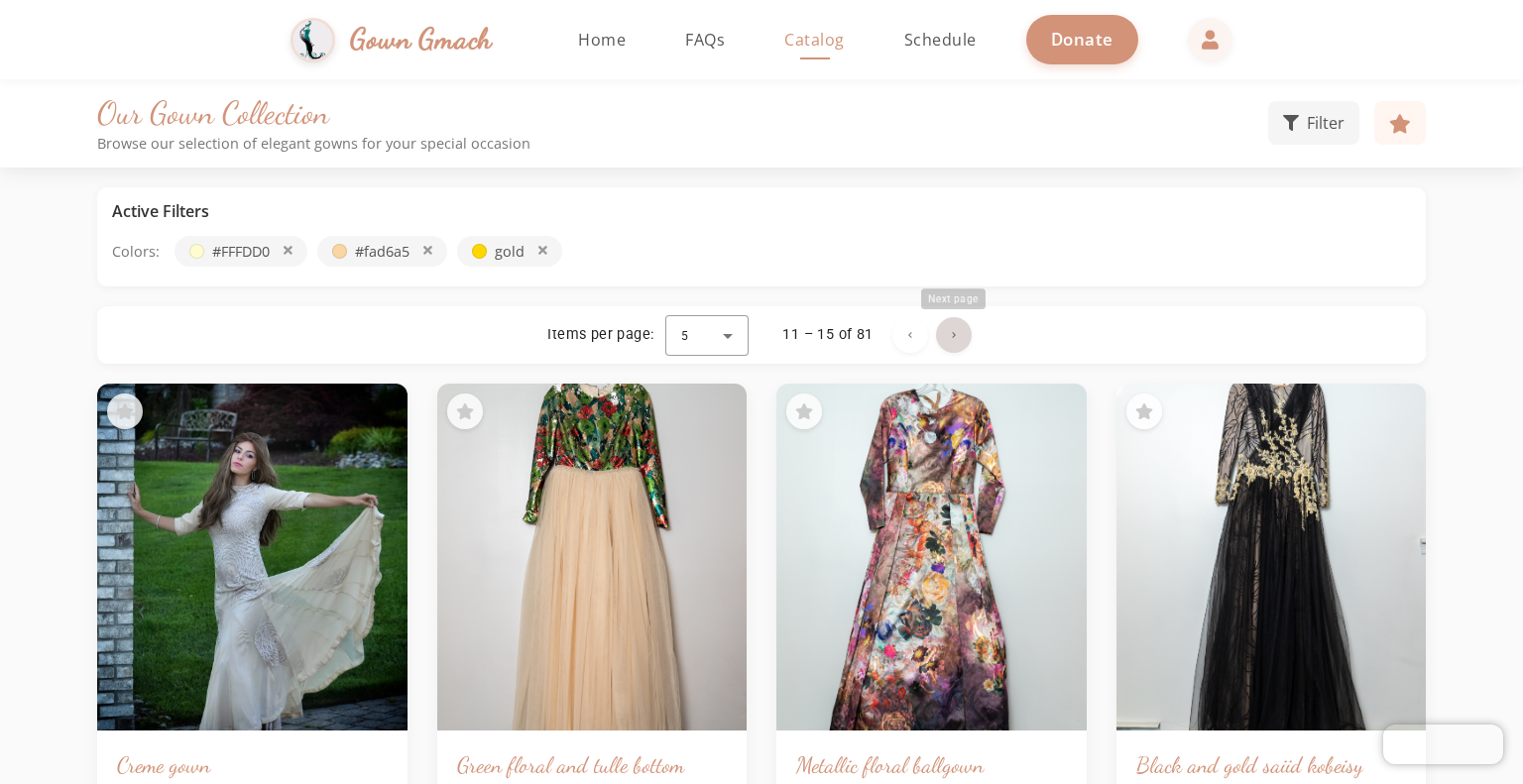click 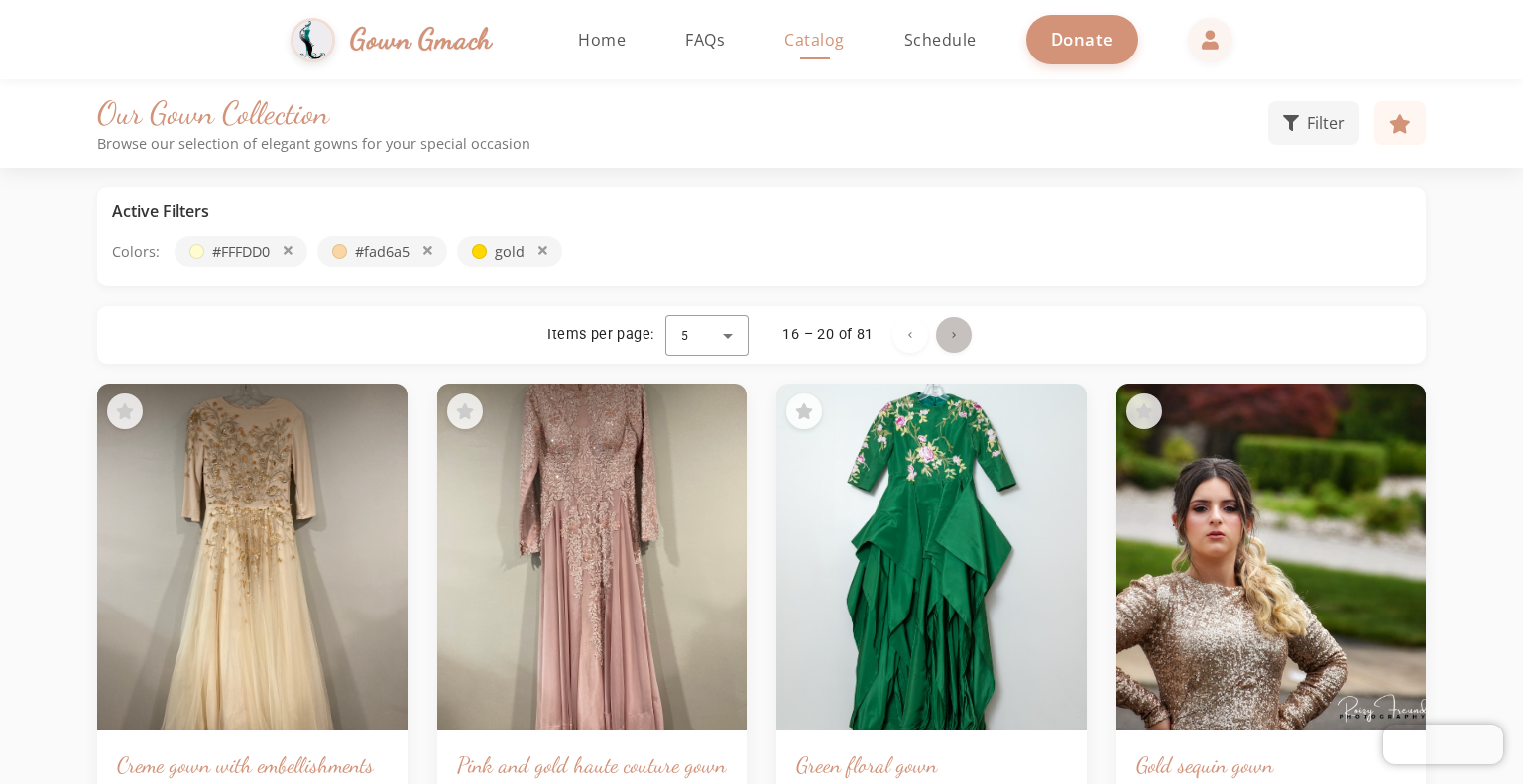 click 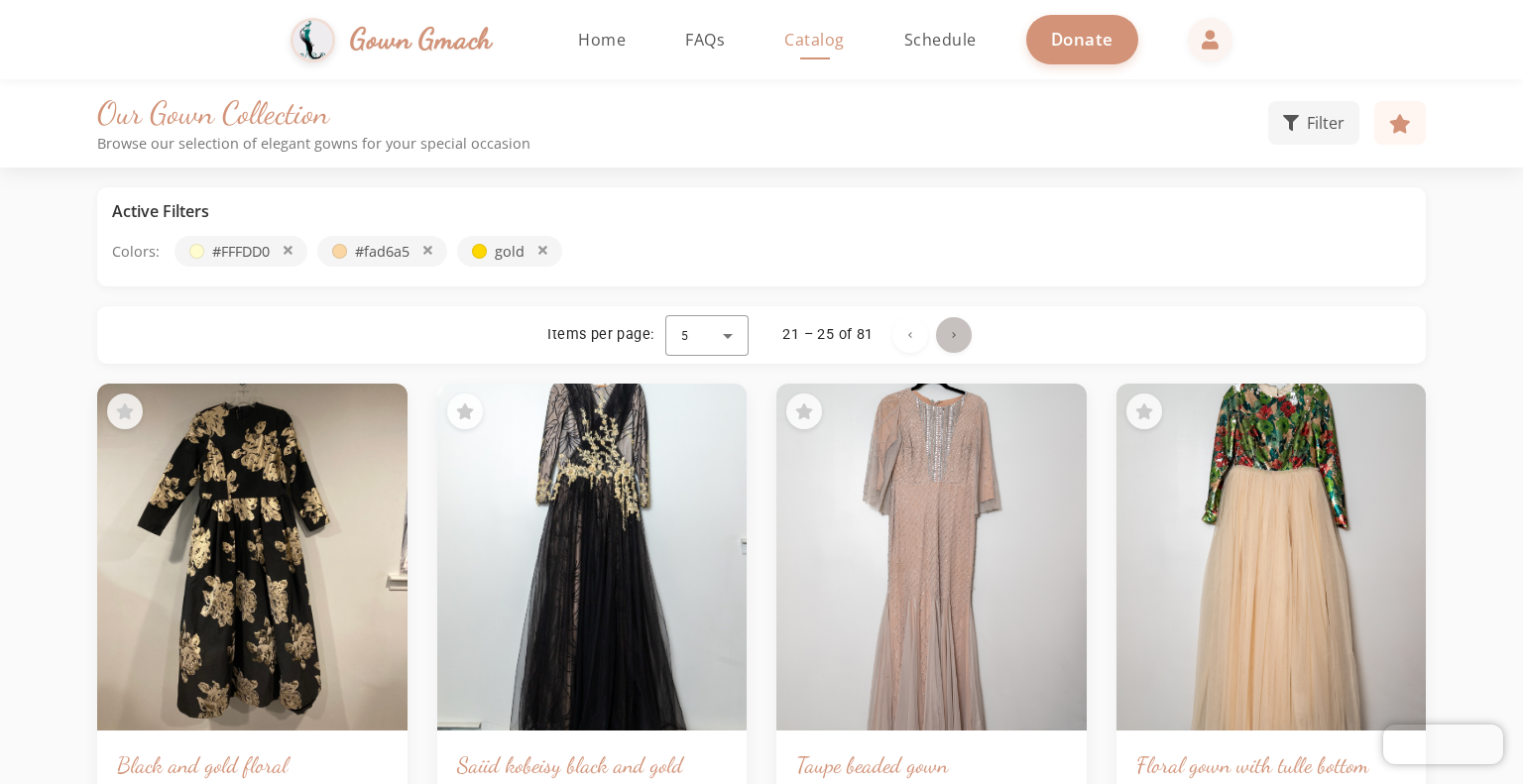 click 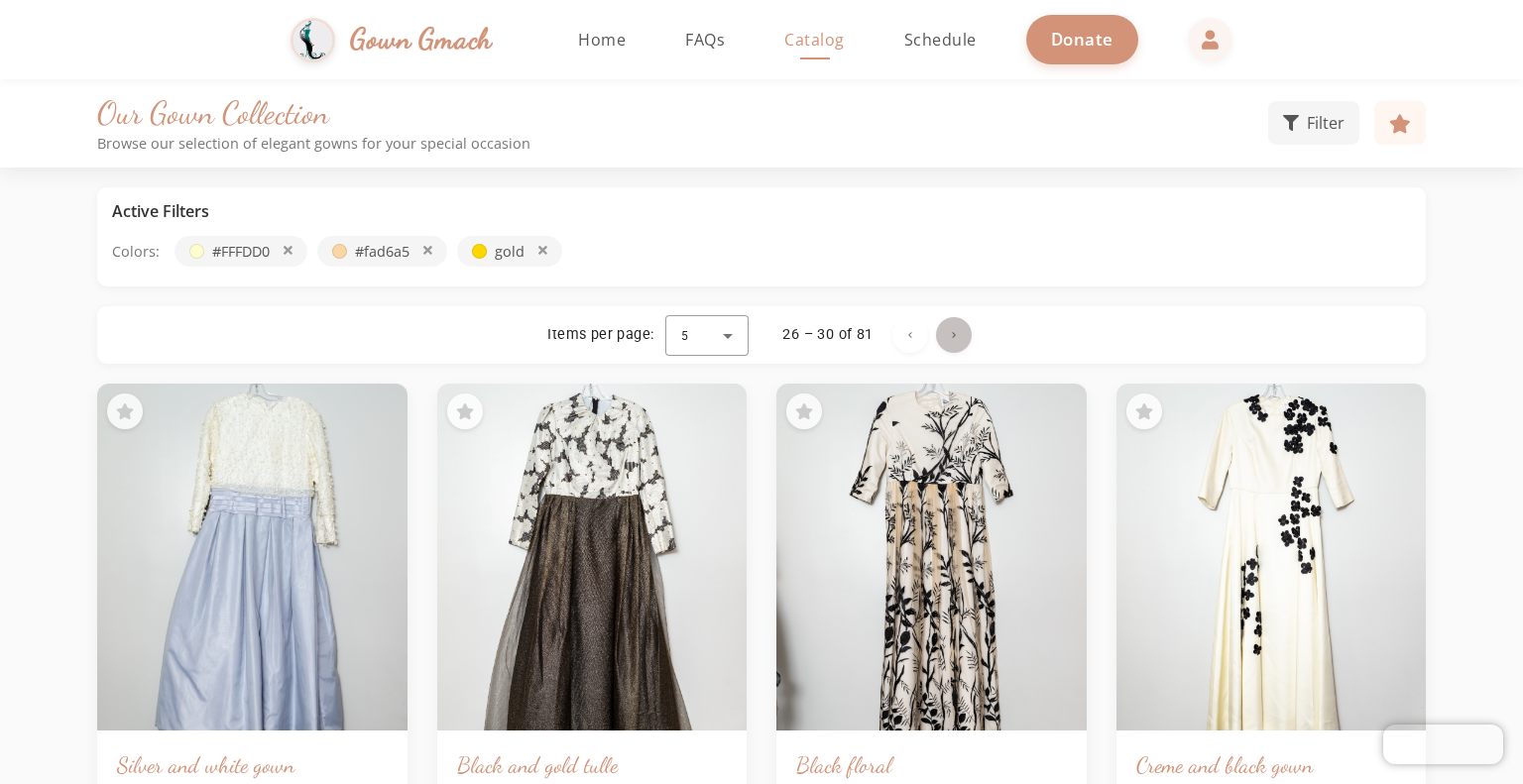 click 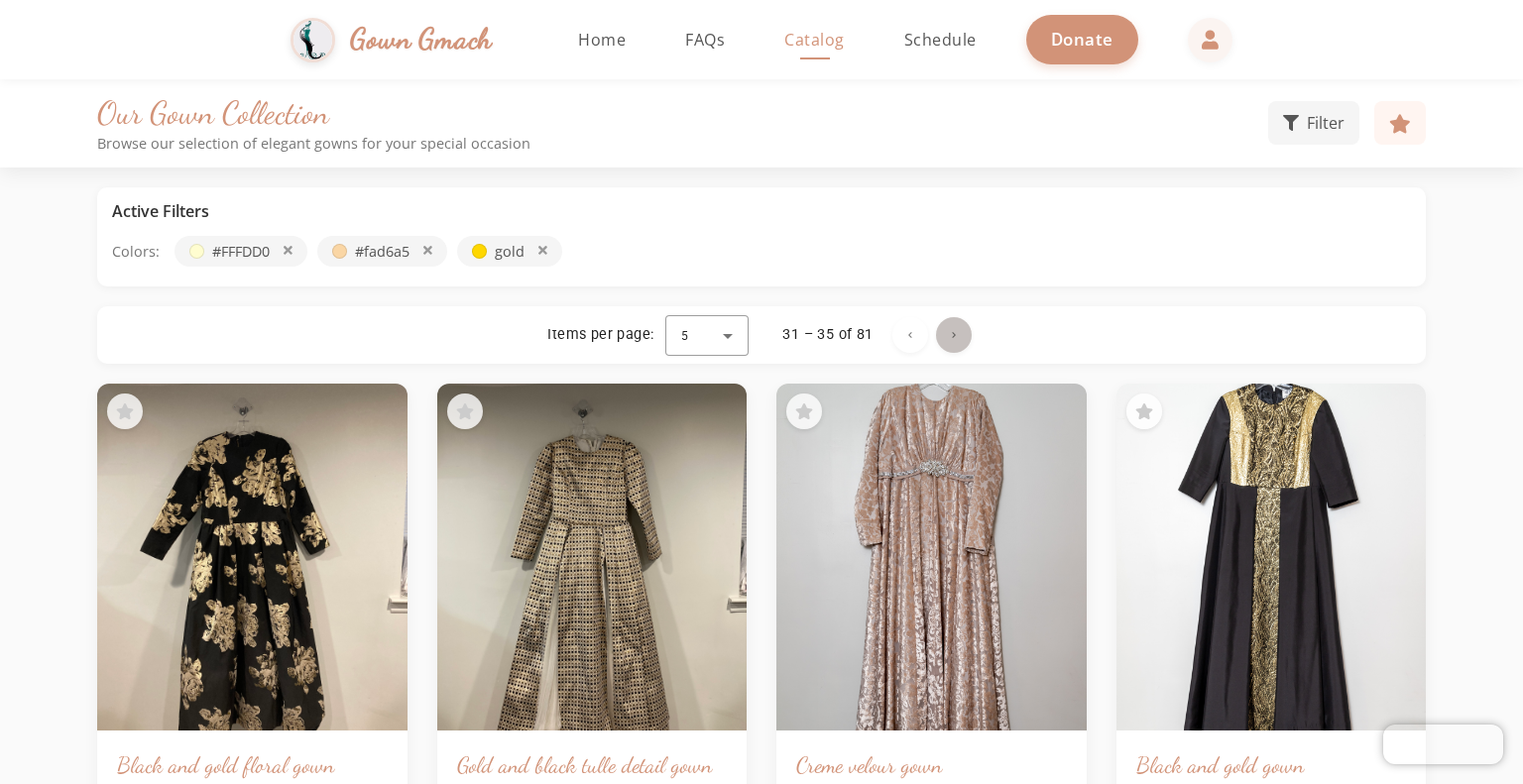 click 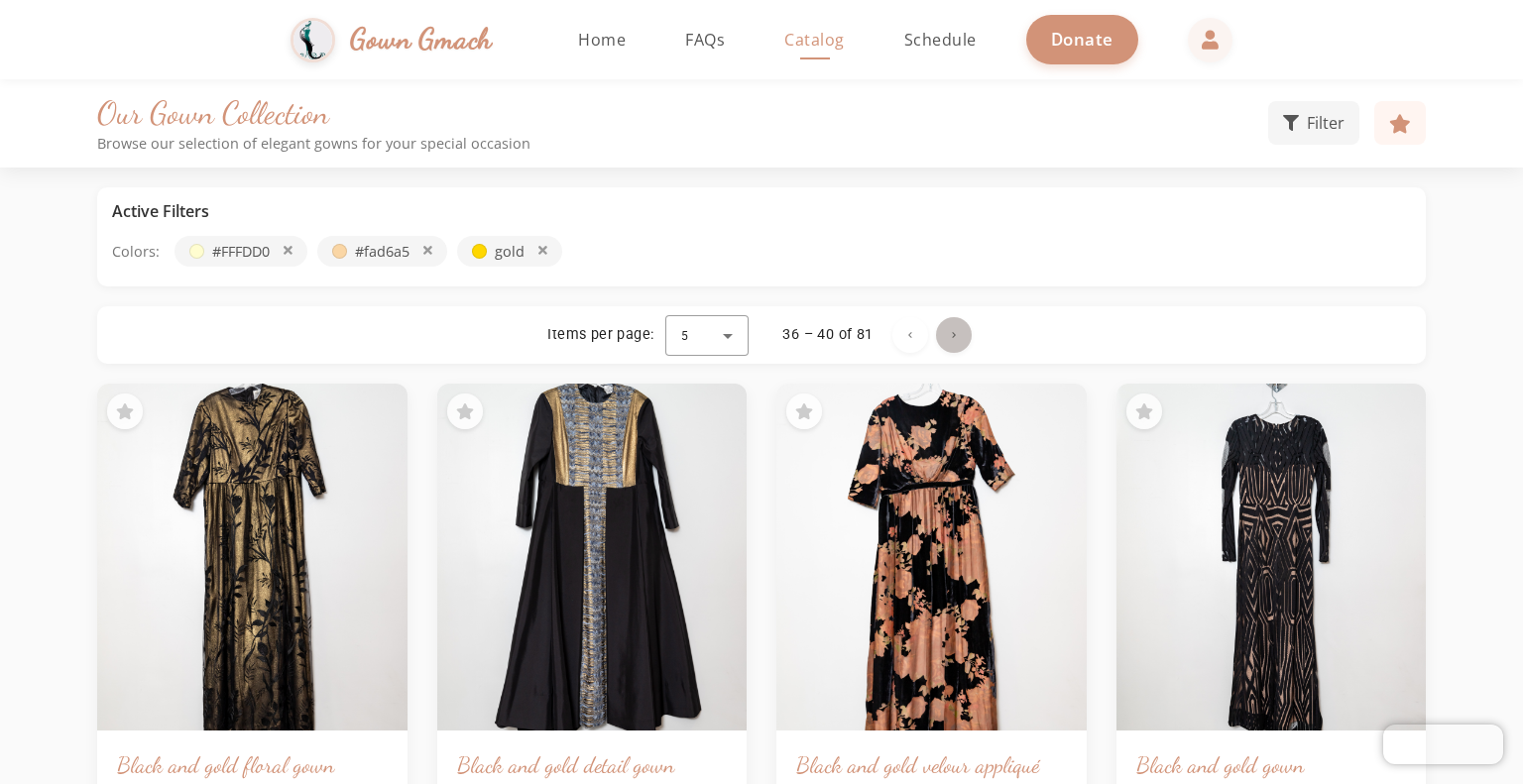 click 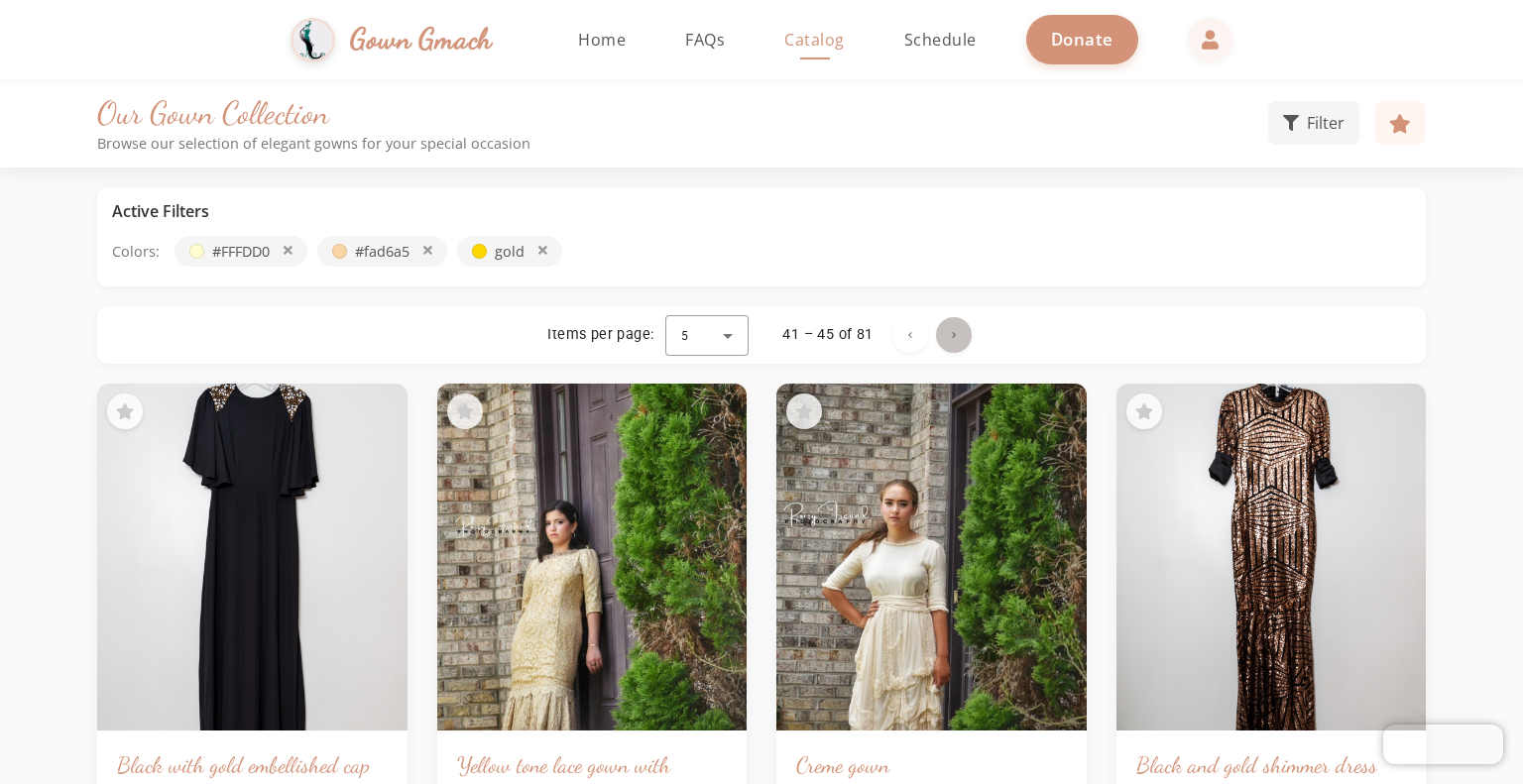 click 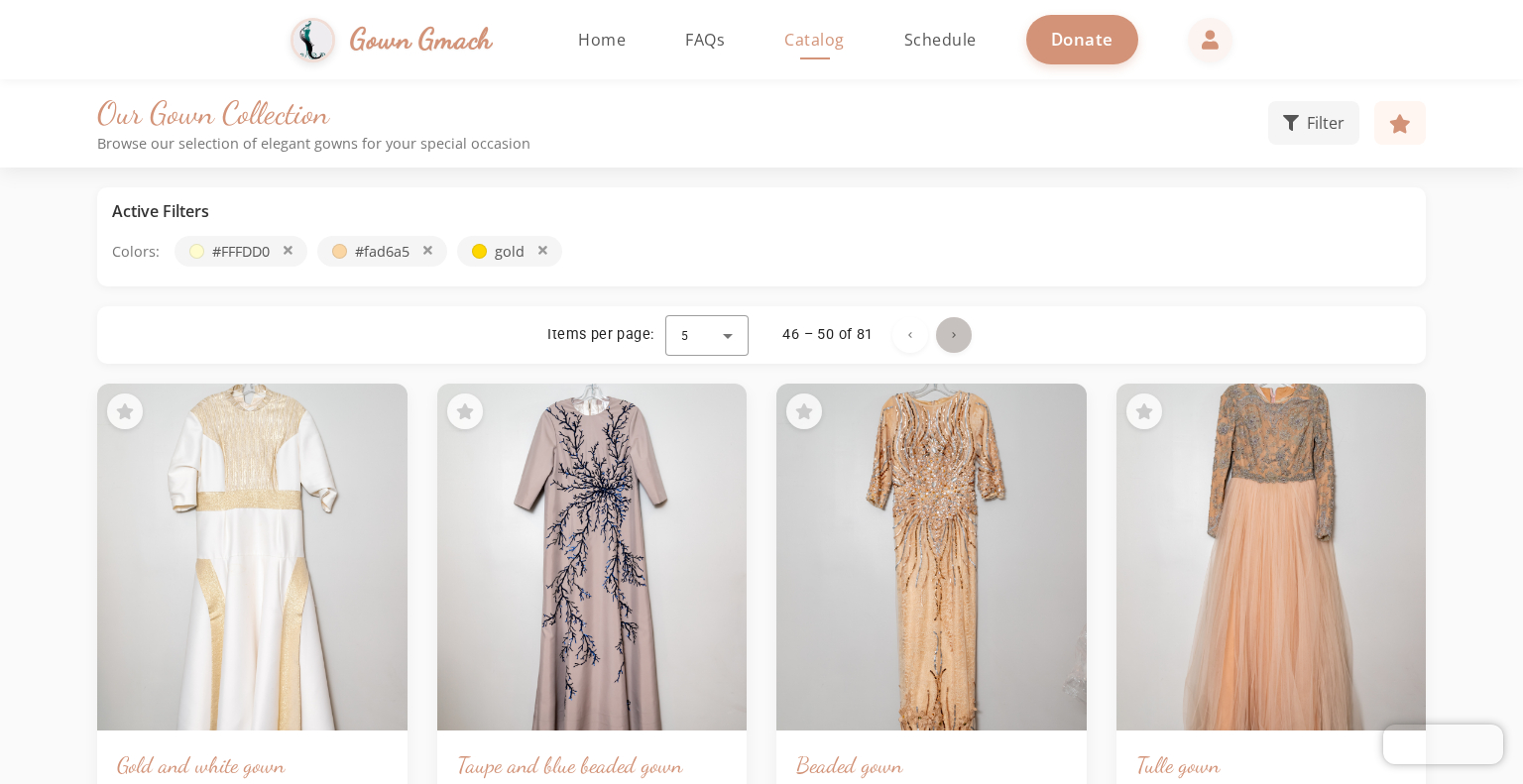 click 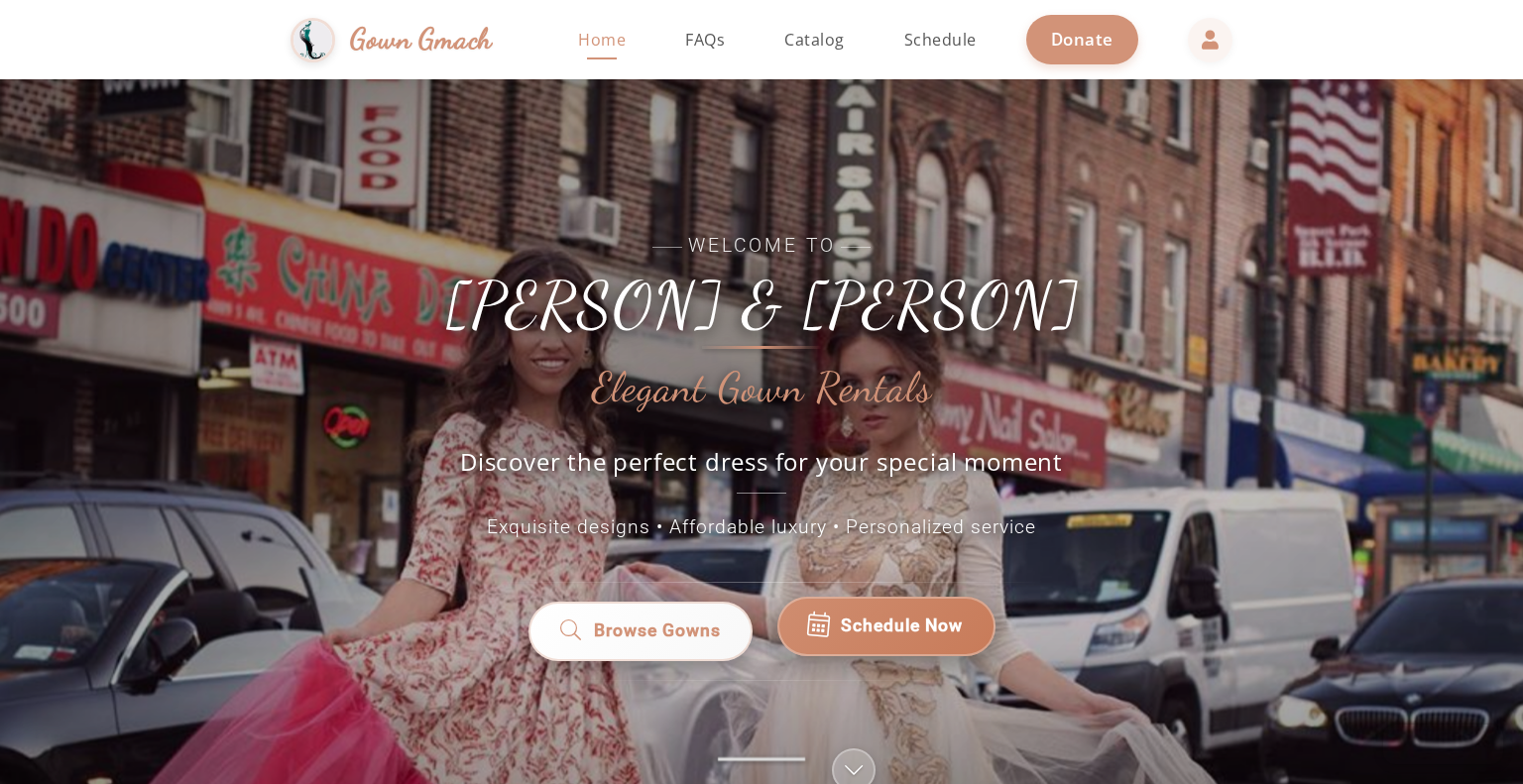 click on "Schedule Now" 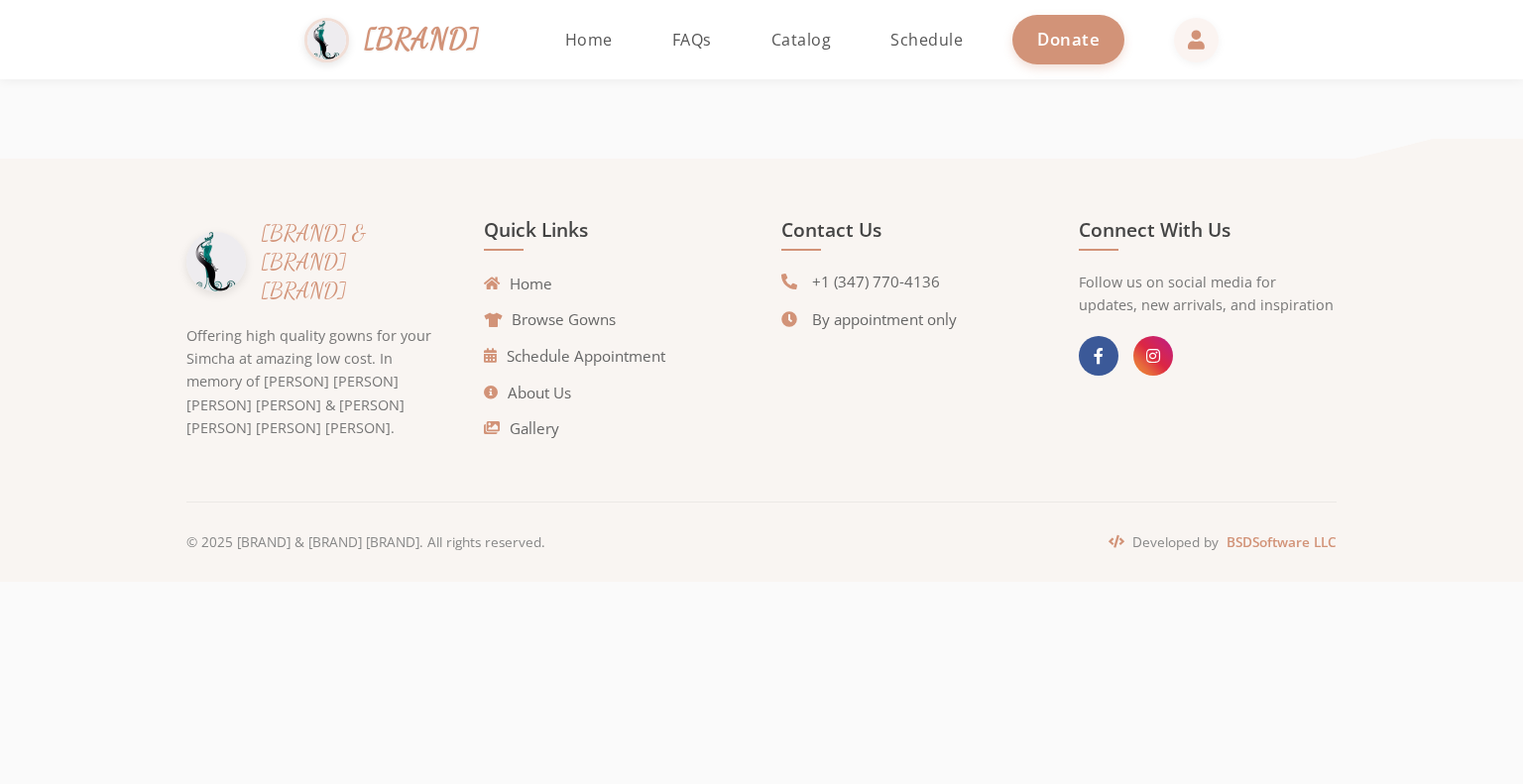 scroll, scrollTop: 0, scrollLeft: 0, axis: both 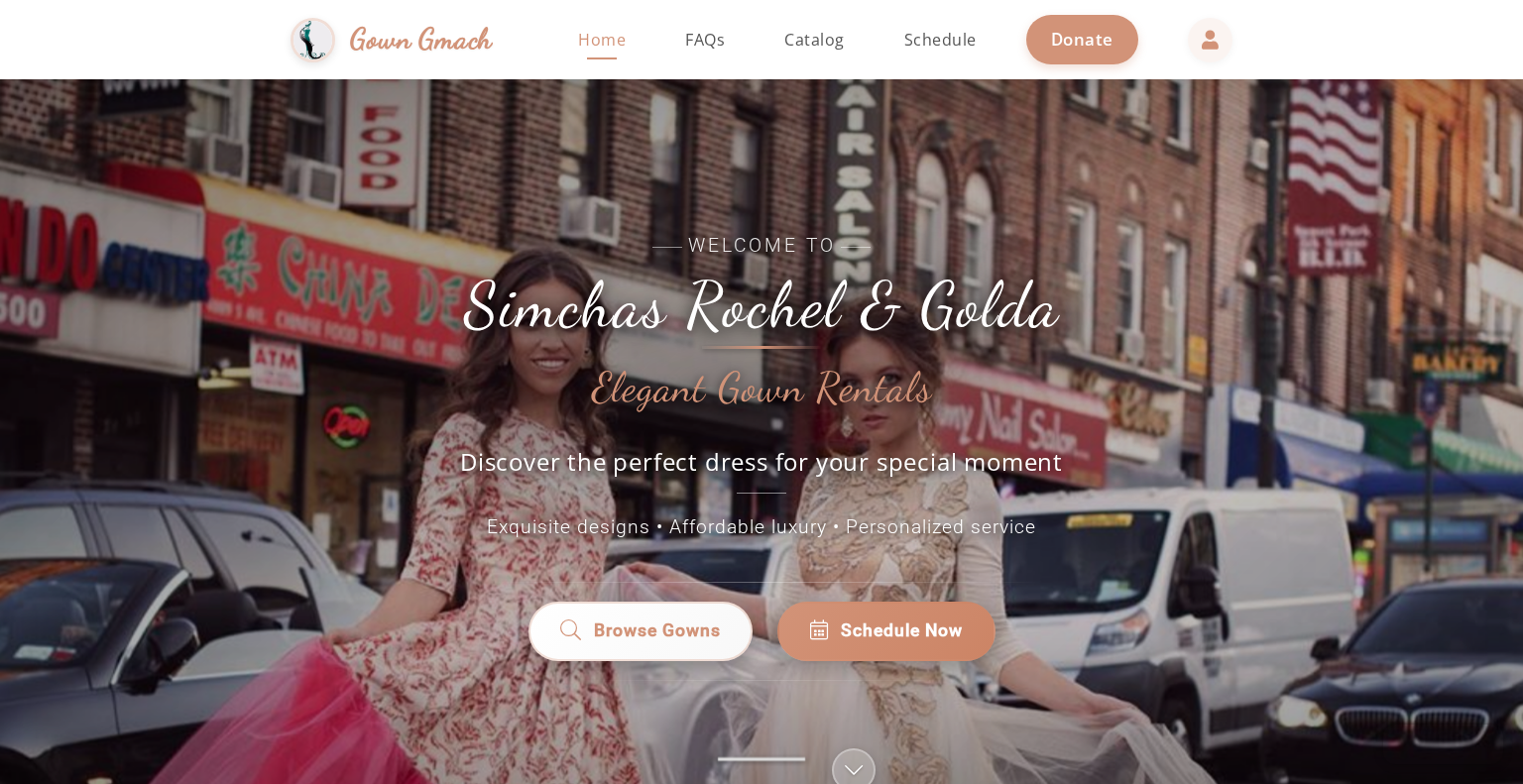 click on "Home" 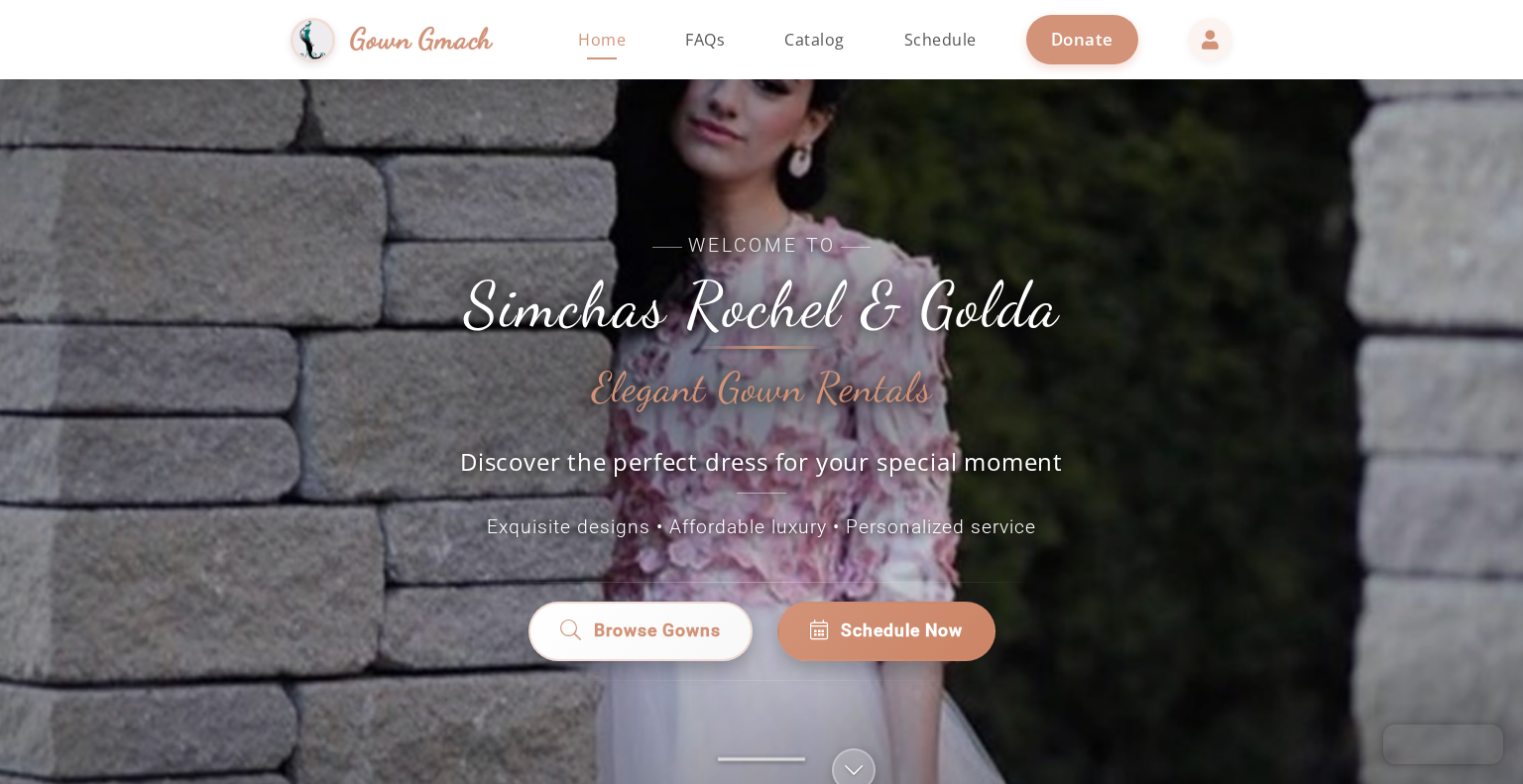 scroll, scrollTop: 0, scrollLeft: 0, axis: both 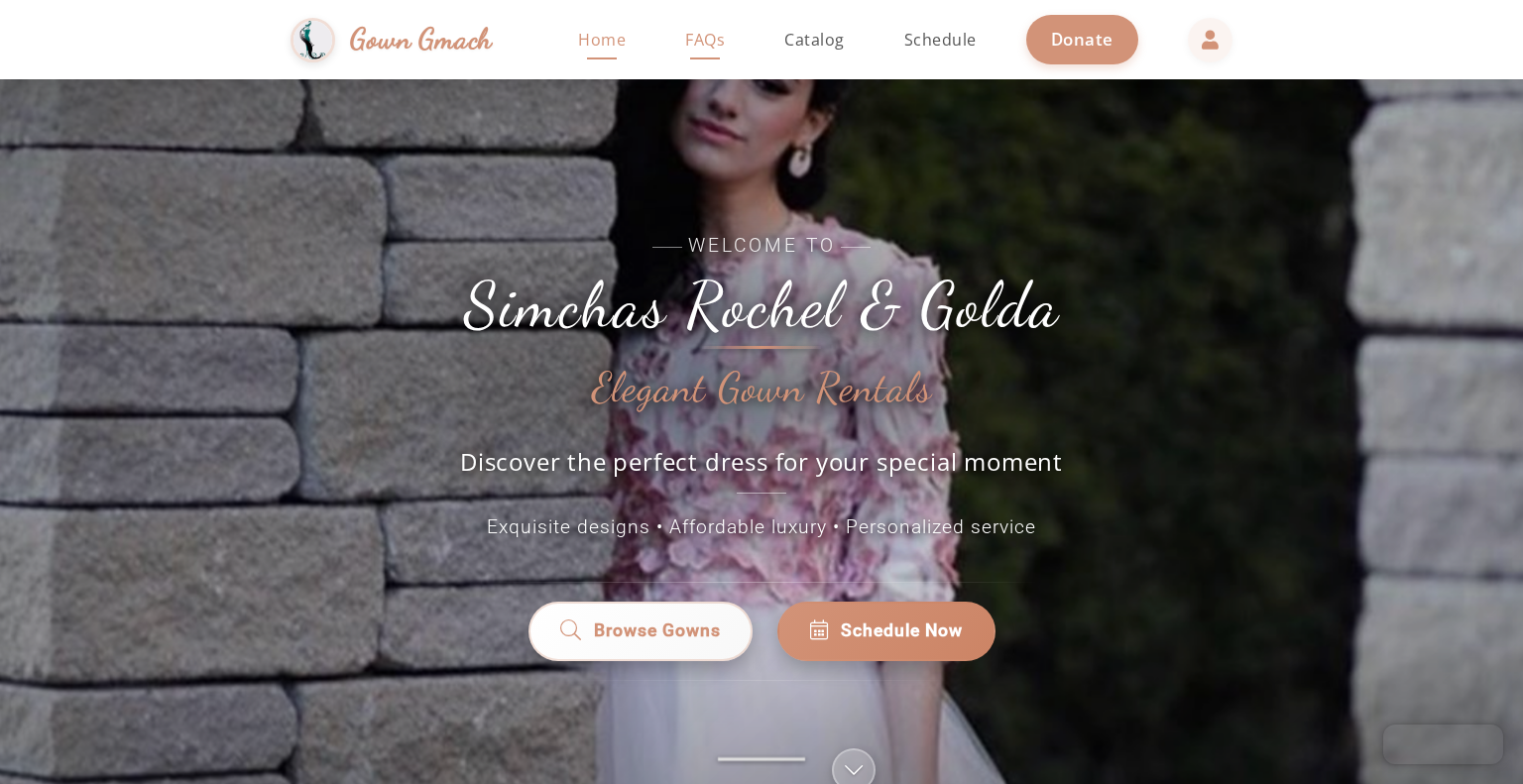 click on "FAQs" 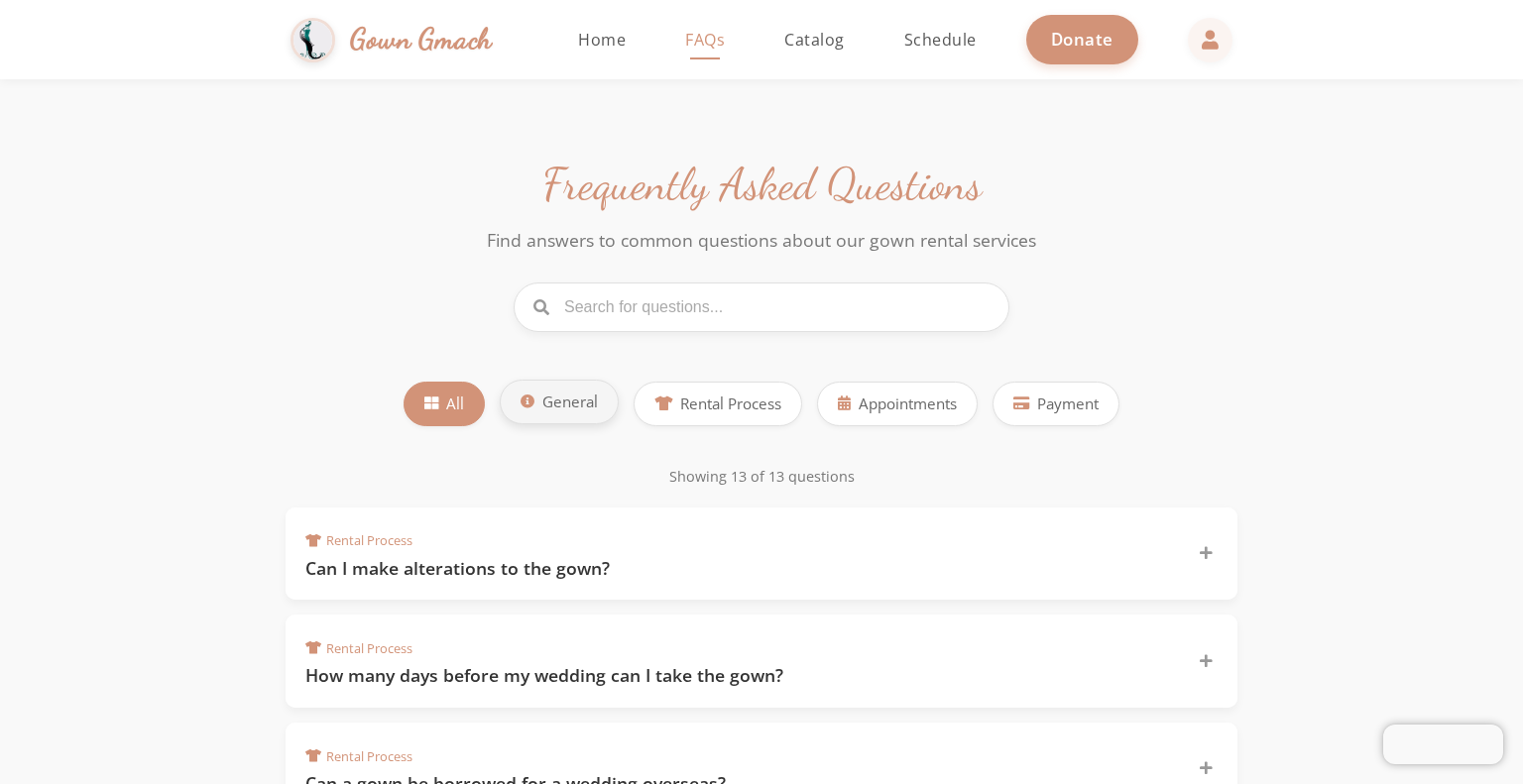 click on "General" 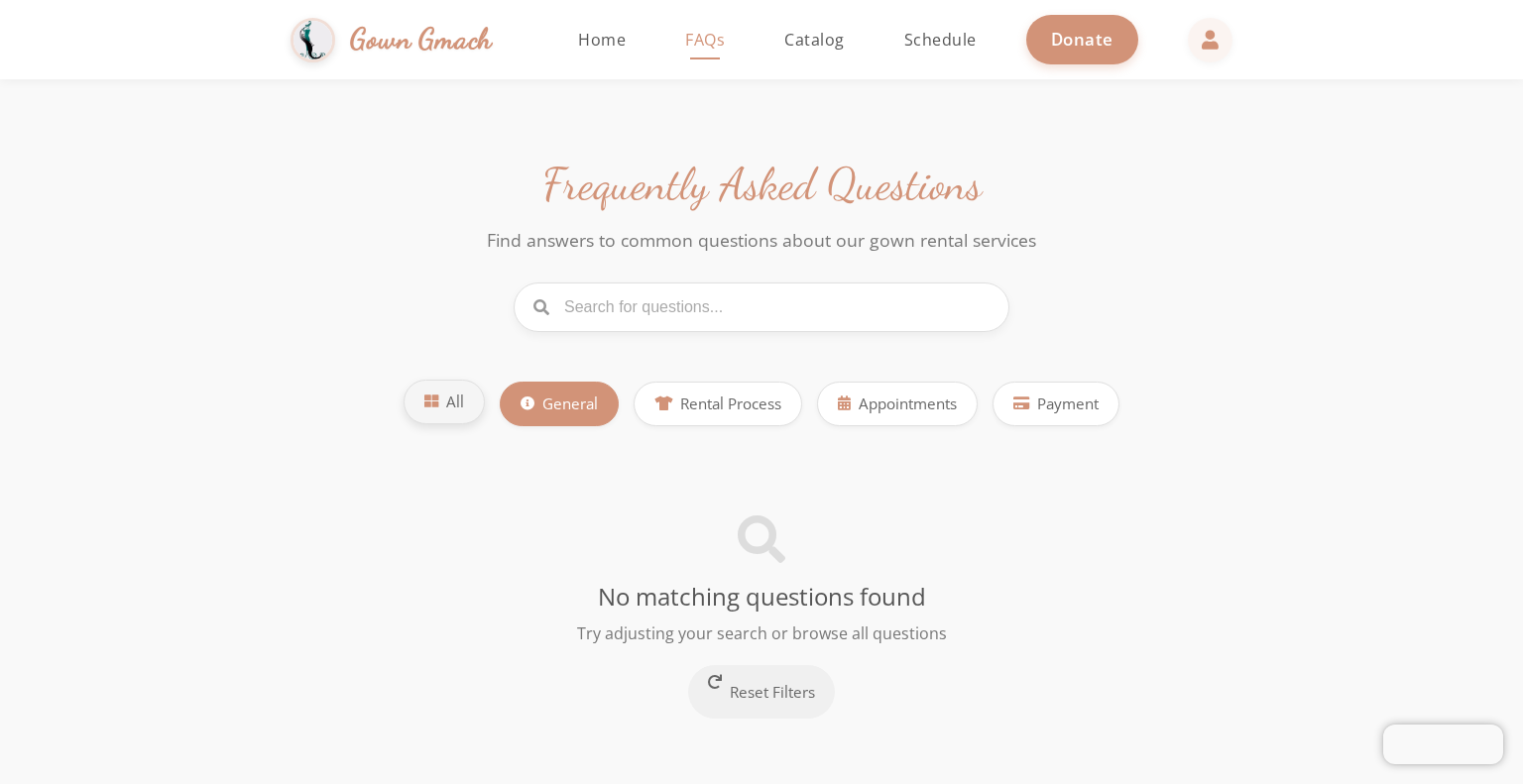 click on "All" 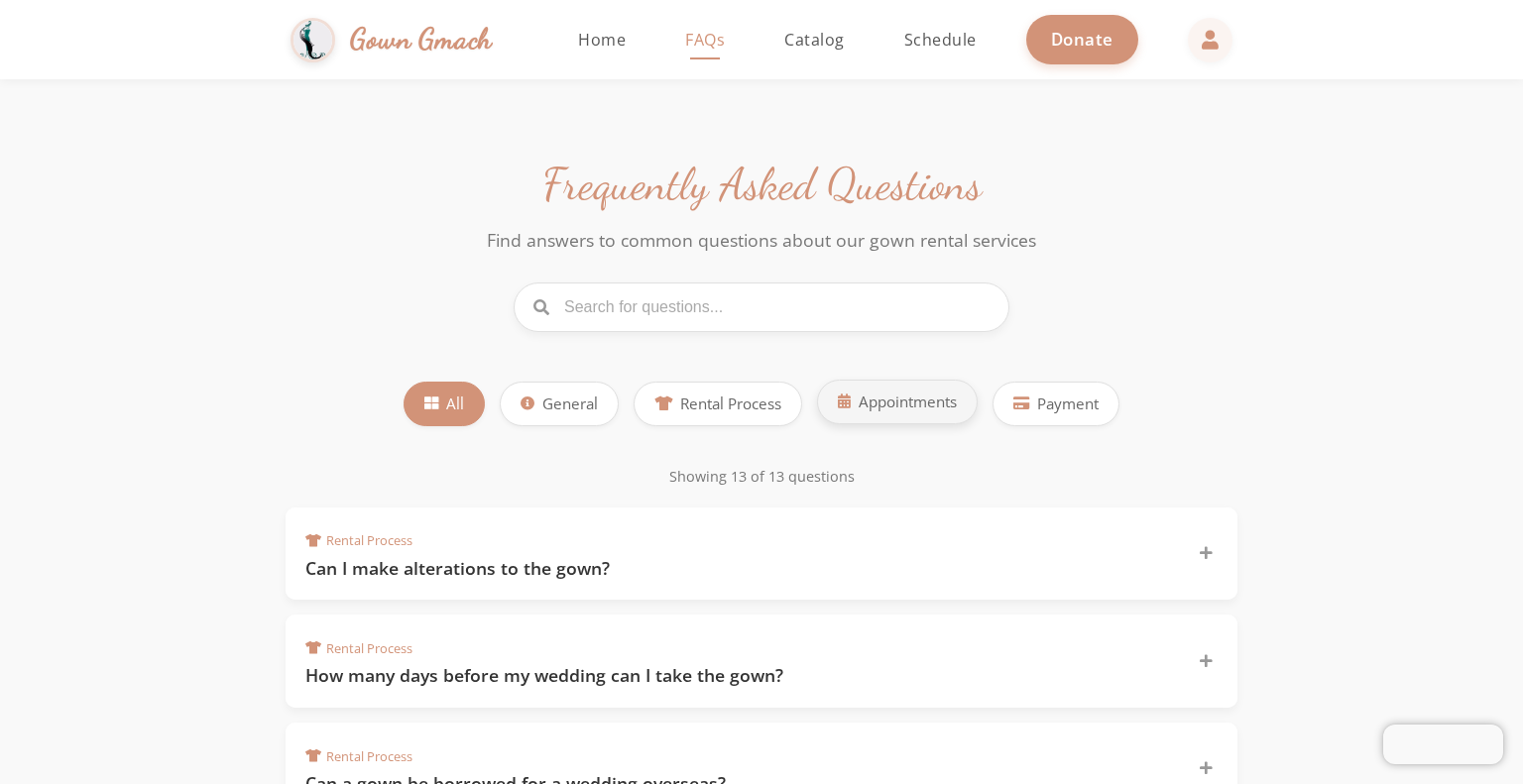 click 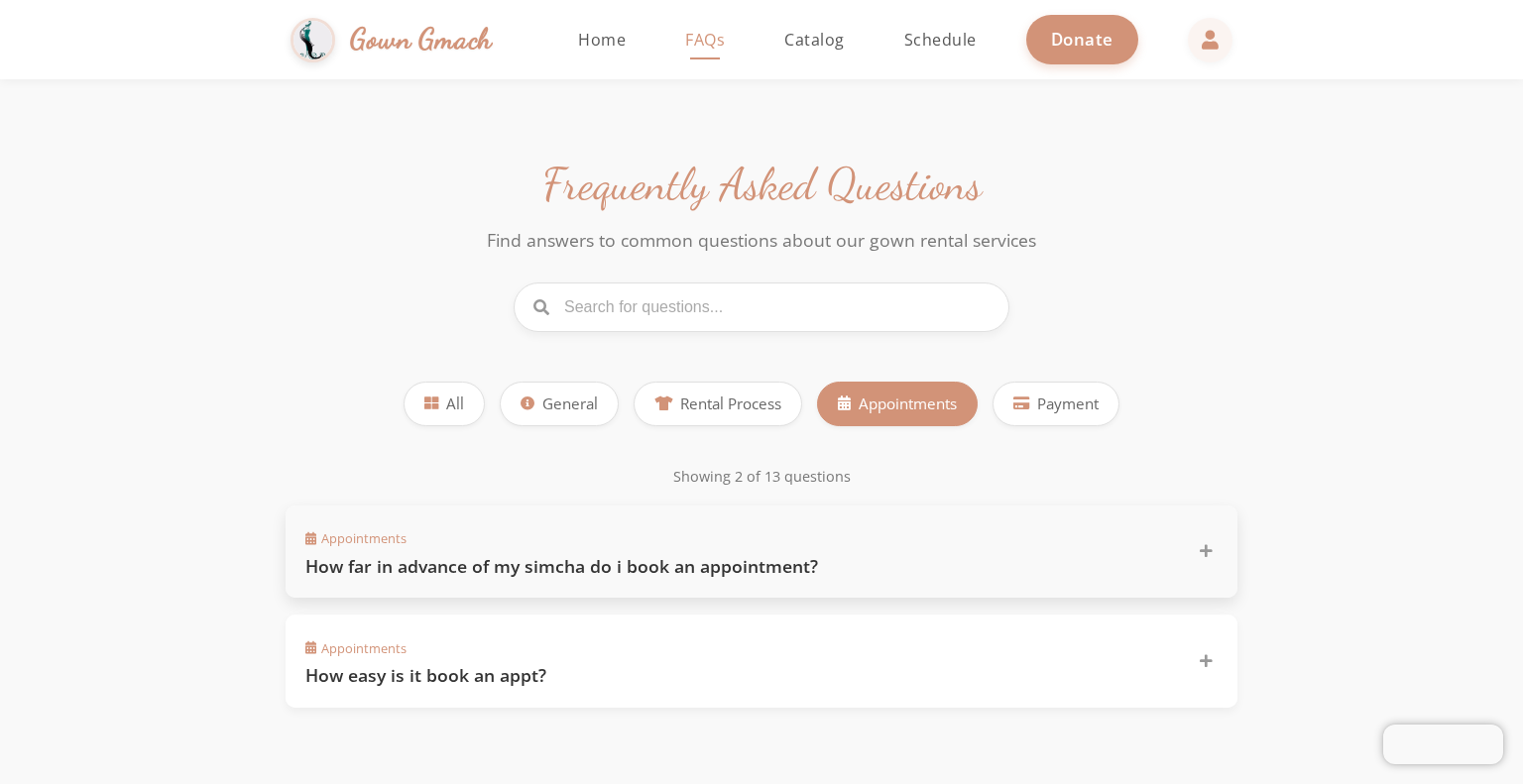 click on "How far in advance of my simcha do i book an appointment?" 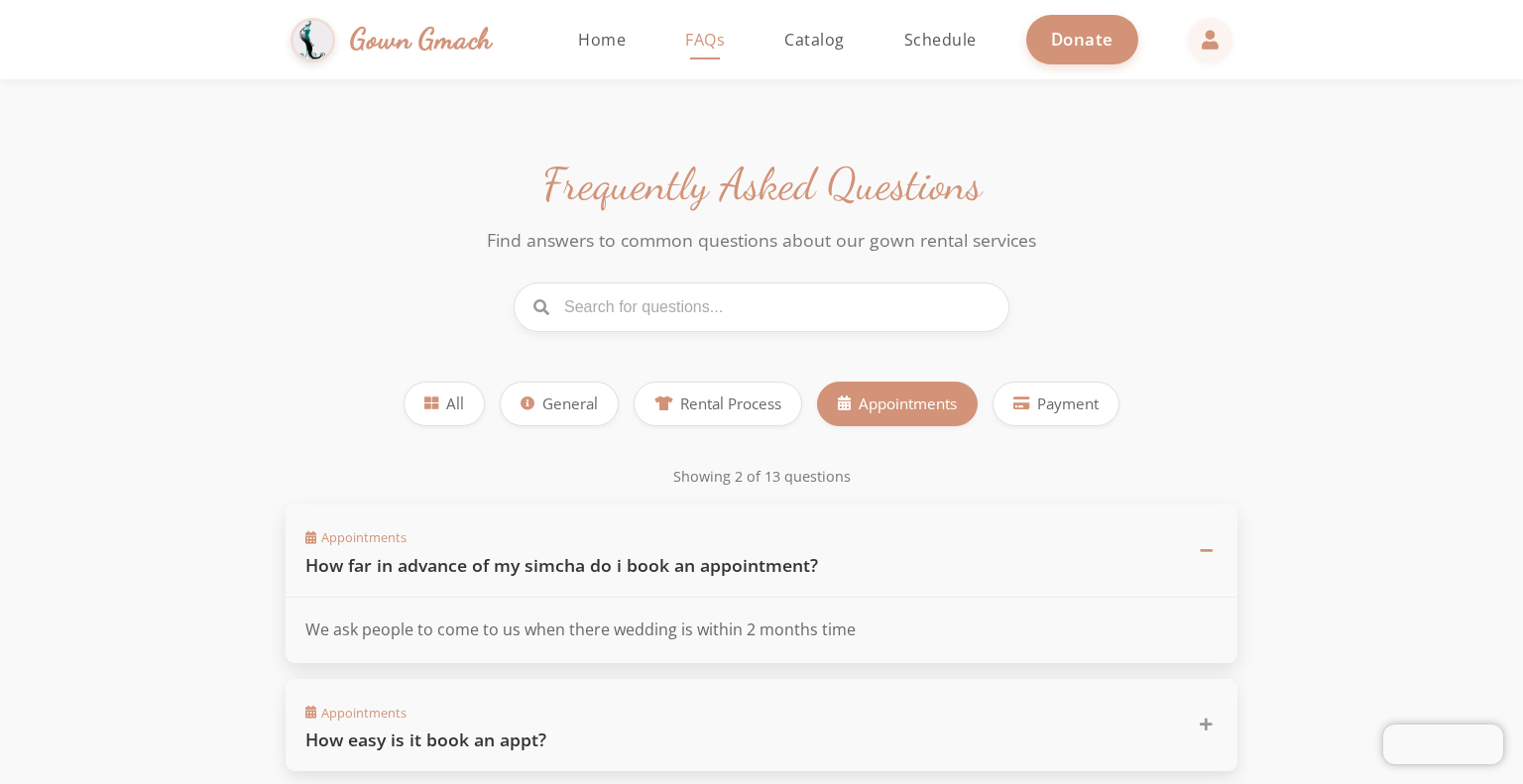 click on "Appointments  How easy is it book an appt?" 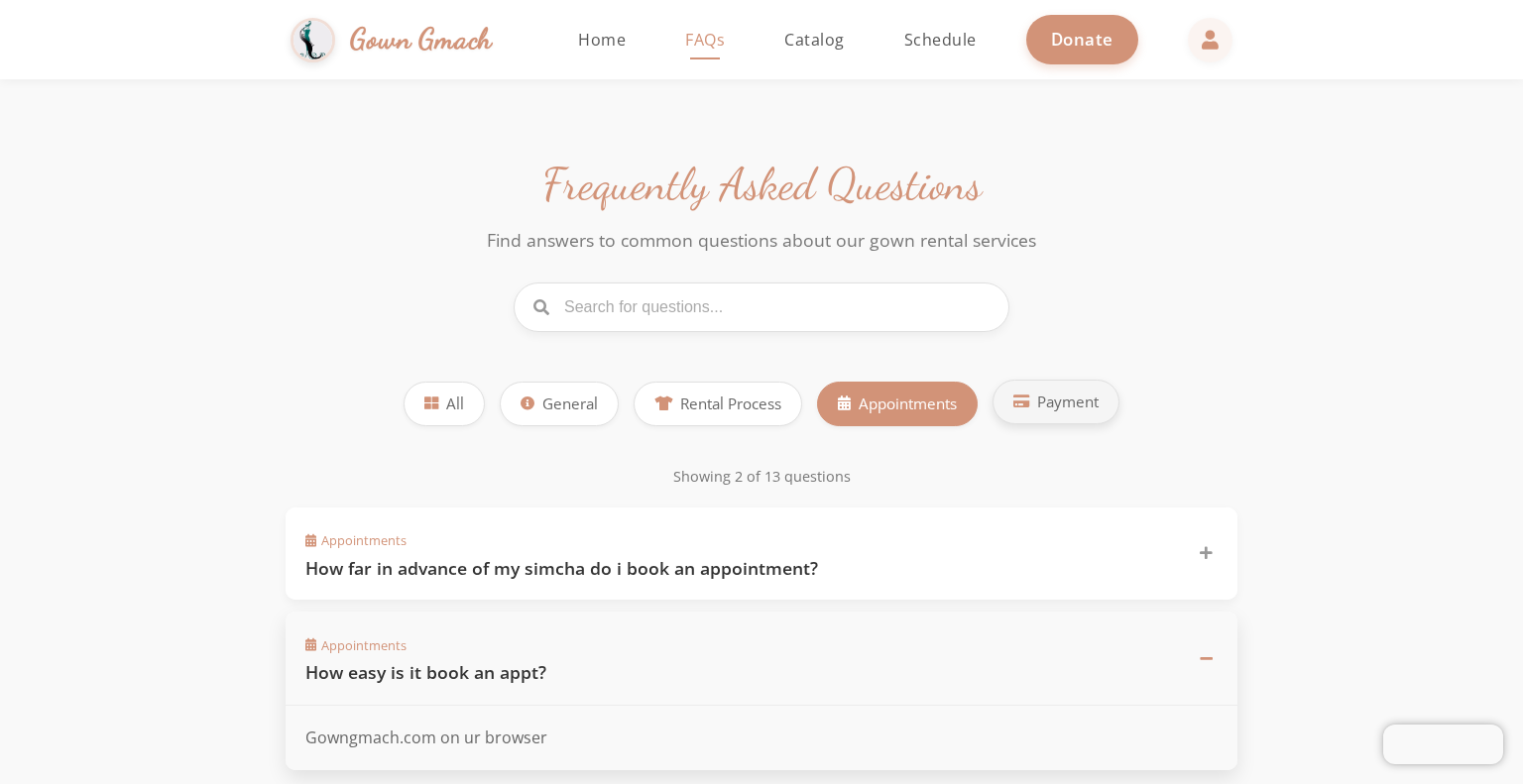 click on "Payment" 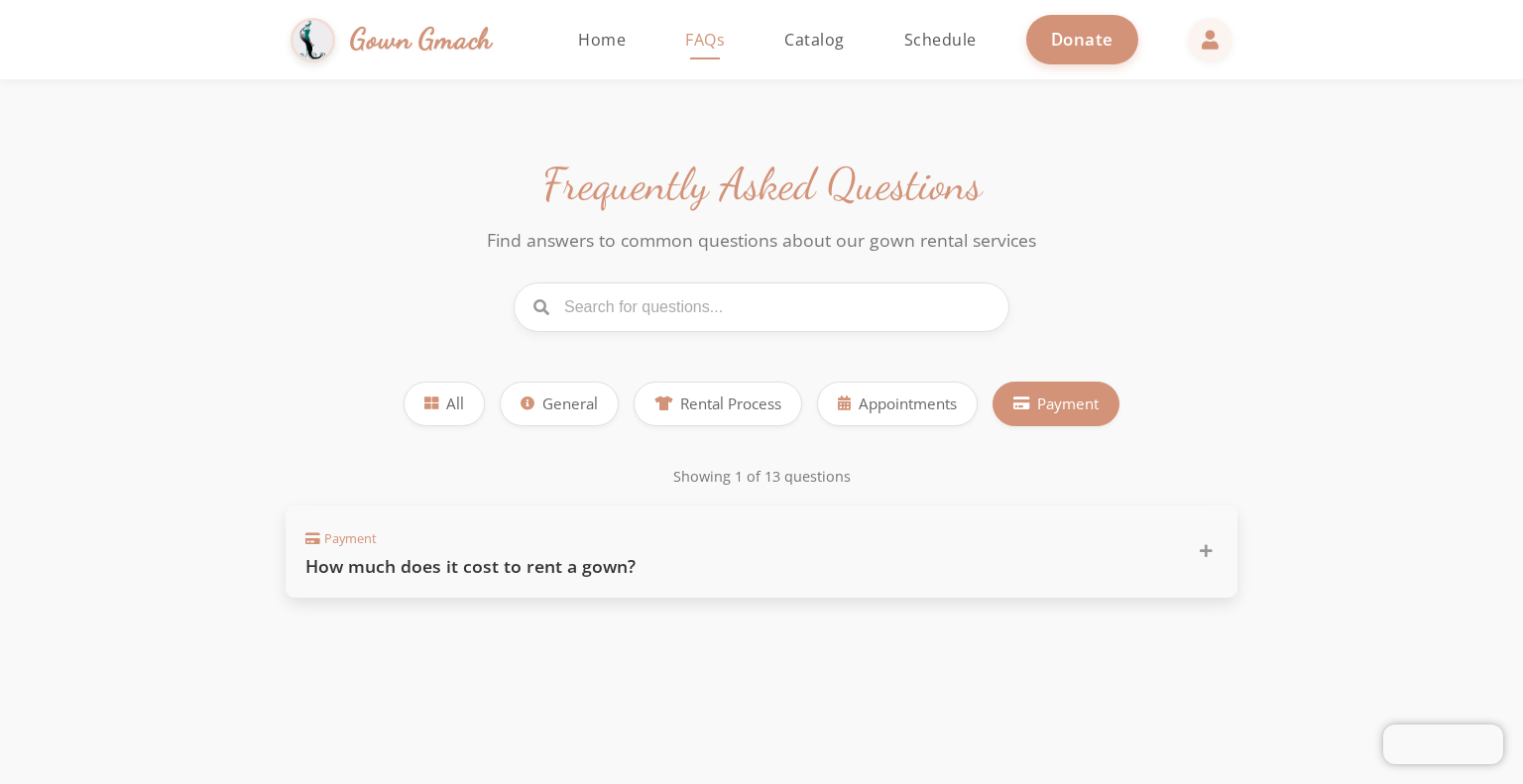 click on "How much does it cost to rent a gown?" 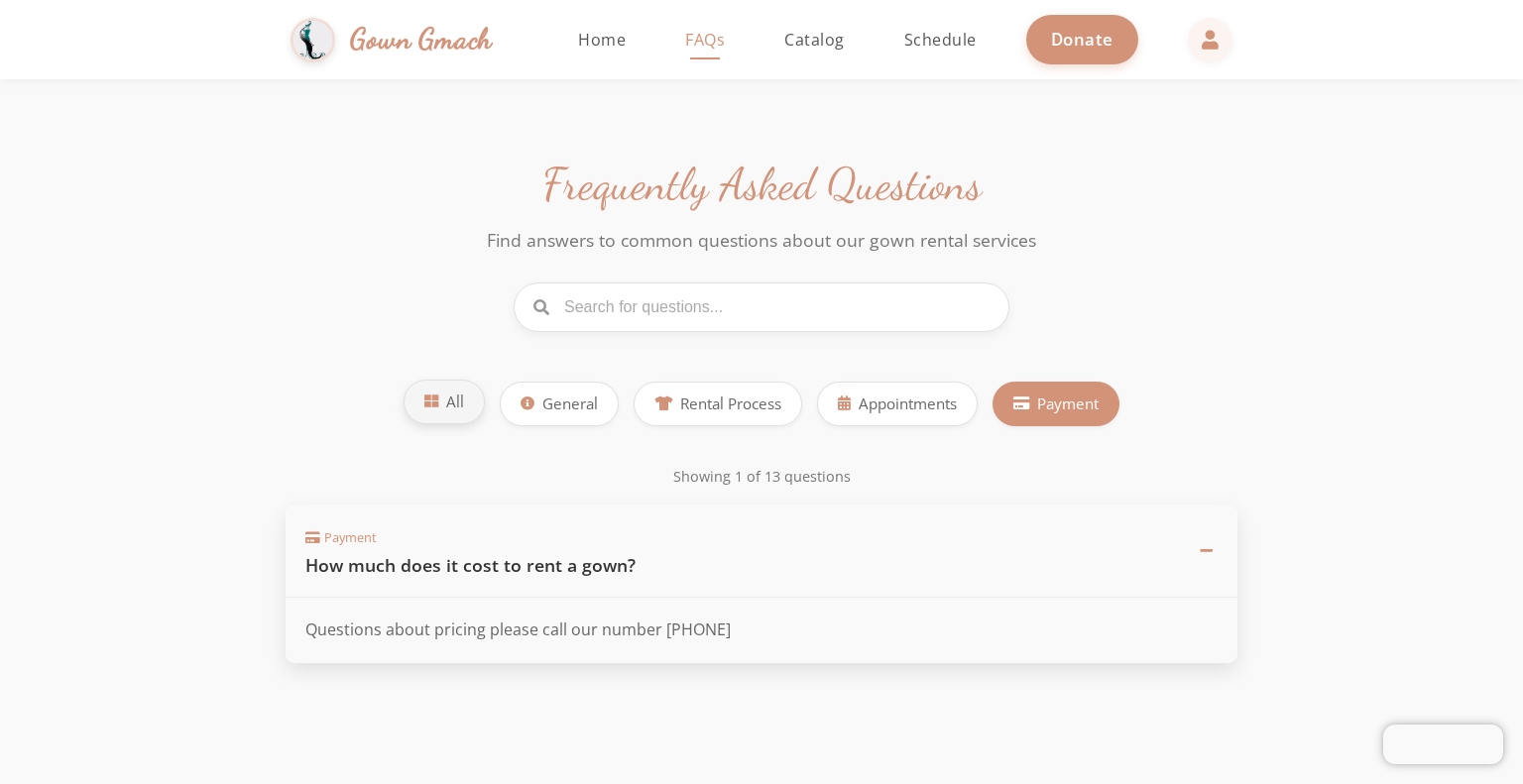 click on "All" 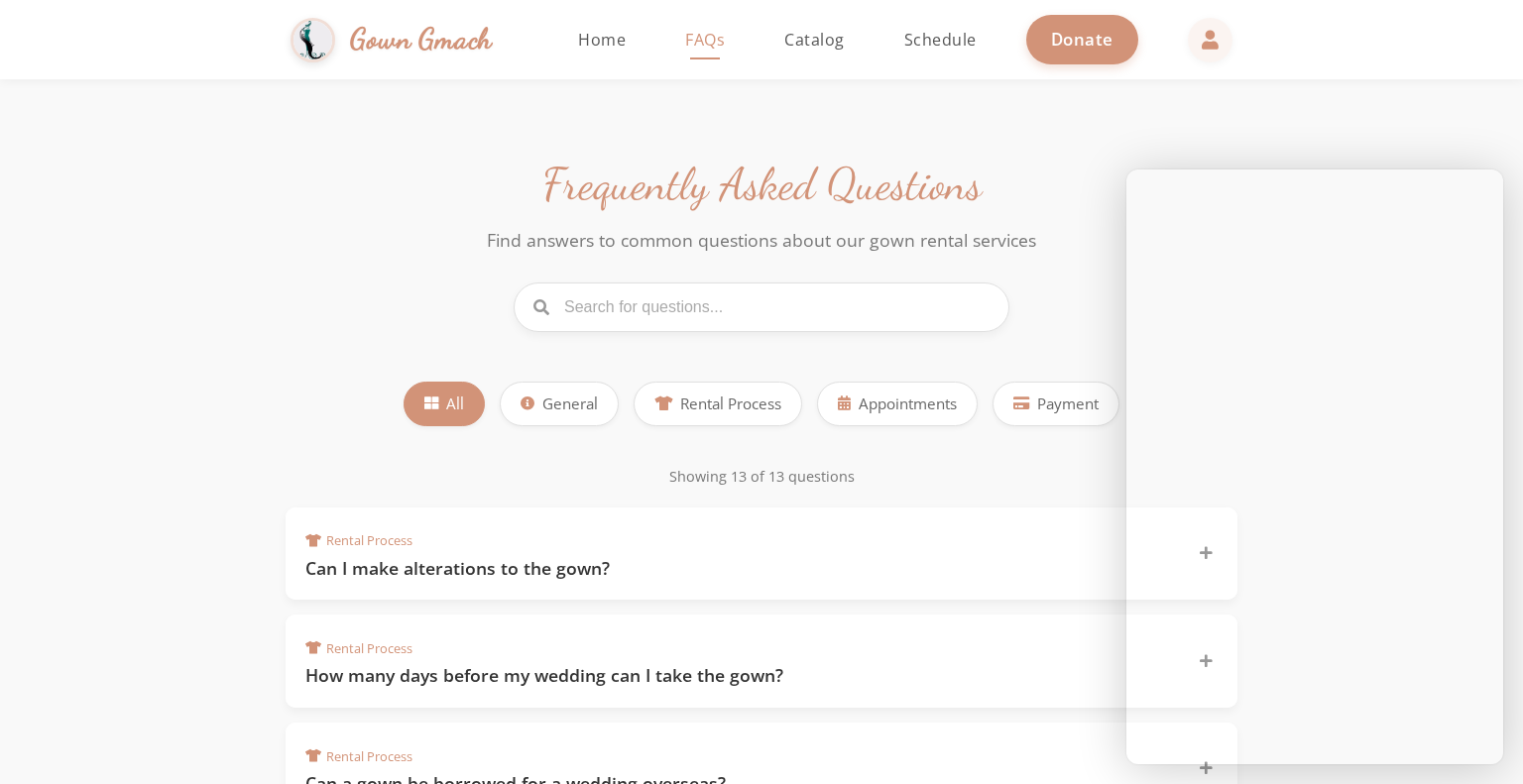click on "Showing 13 of 13 questions  Rental Process  Can I make alterations to the gown? Yes,  we allow alterations as long as its not done in a permanent manner, meaning no cutting of fabric  Rental Process  How many days before my wedding can I take the gown? Usually the gown can leave the floor upto two weeks in advance, we of course work with you when you have other needs to be factored in  Rental Process  Can a gown be borrowed for a wedding overseas? Yes, we just ask for a deposit to be held against it till its returned to us  Rental Process  Do you have gowns for the bride? No sorry, only for the family and bridesmaids  Rental Process  What sizes do you carry? 0-26  Rental Process  Do you have gowns for little kids? No we have gowns for preteens, teens and adults  Appointments  How far in advance of my simcha do i book an appointment? We ask people to come to us when there wedding is within 2 months time  Rental Process  Can we send pictures of gowns to customers?  Rental Process  Do you carry maternity gowns?" 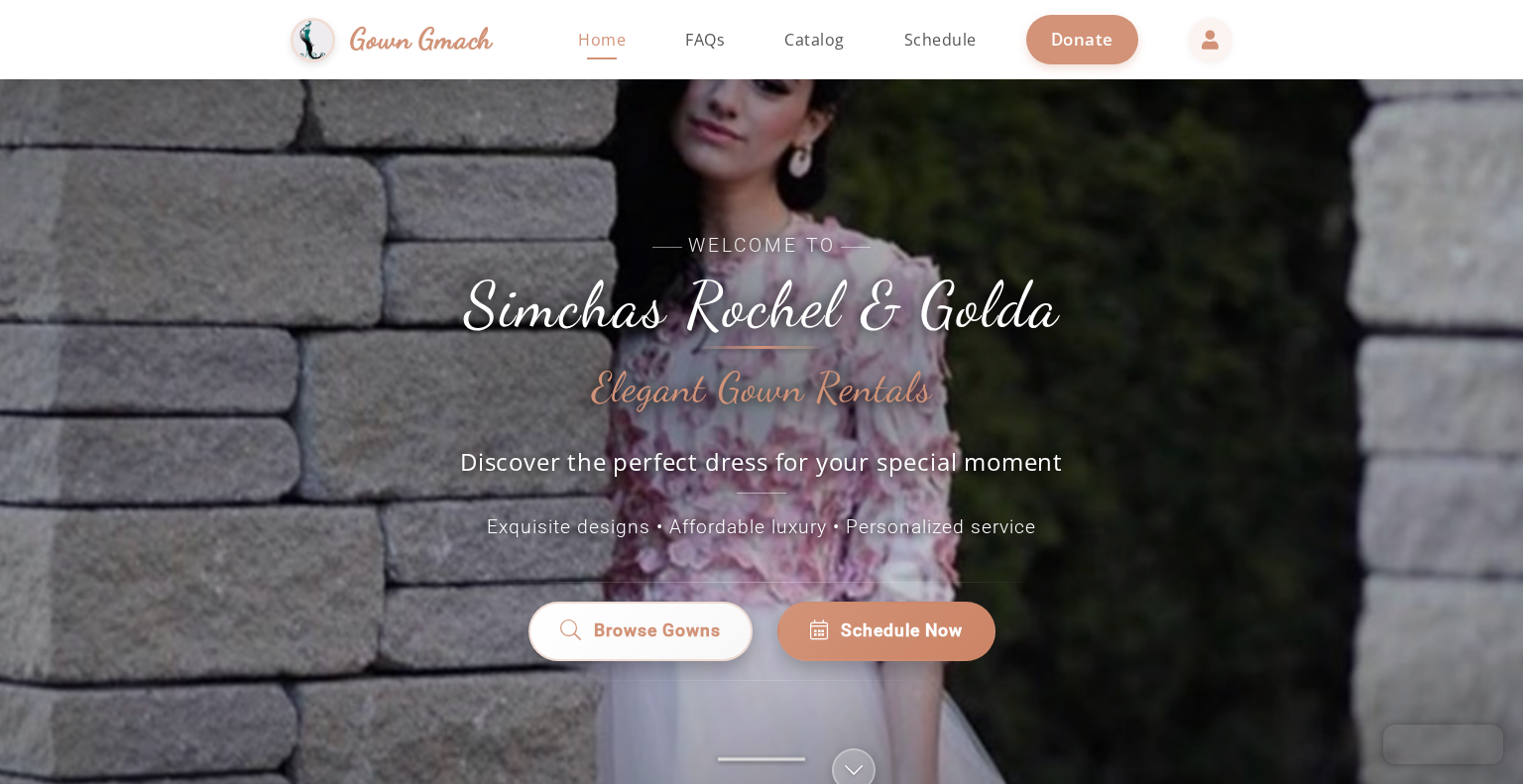 scroll, scrollTop: 0, scrollLeft: 0, axis: both 